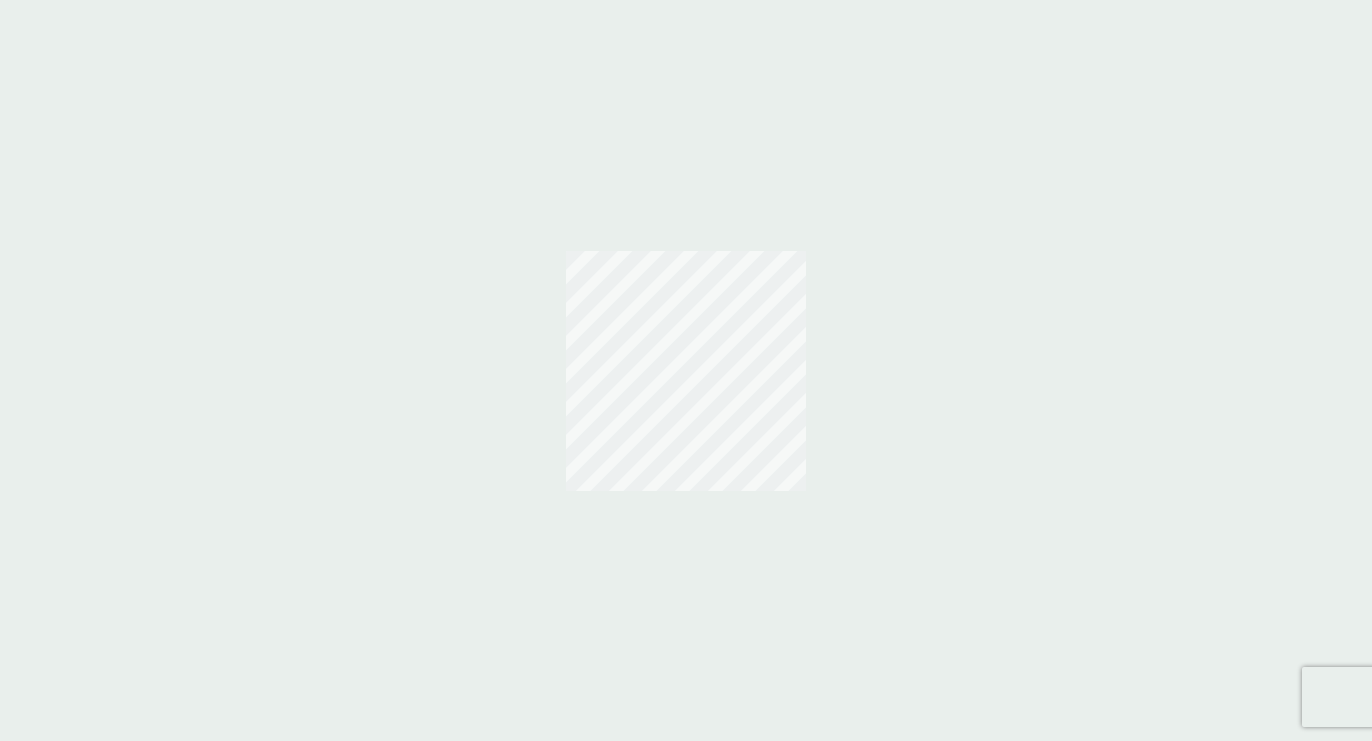 scroll, scrollTop: 0, scrollLeft: 0, axis: both 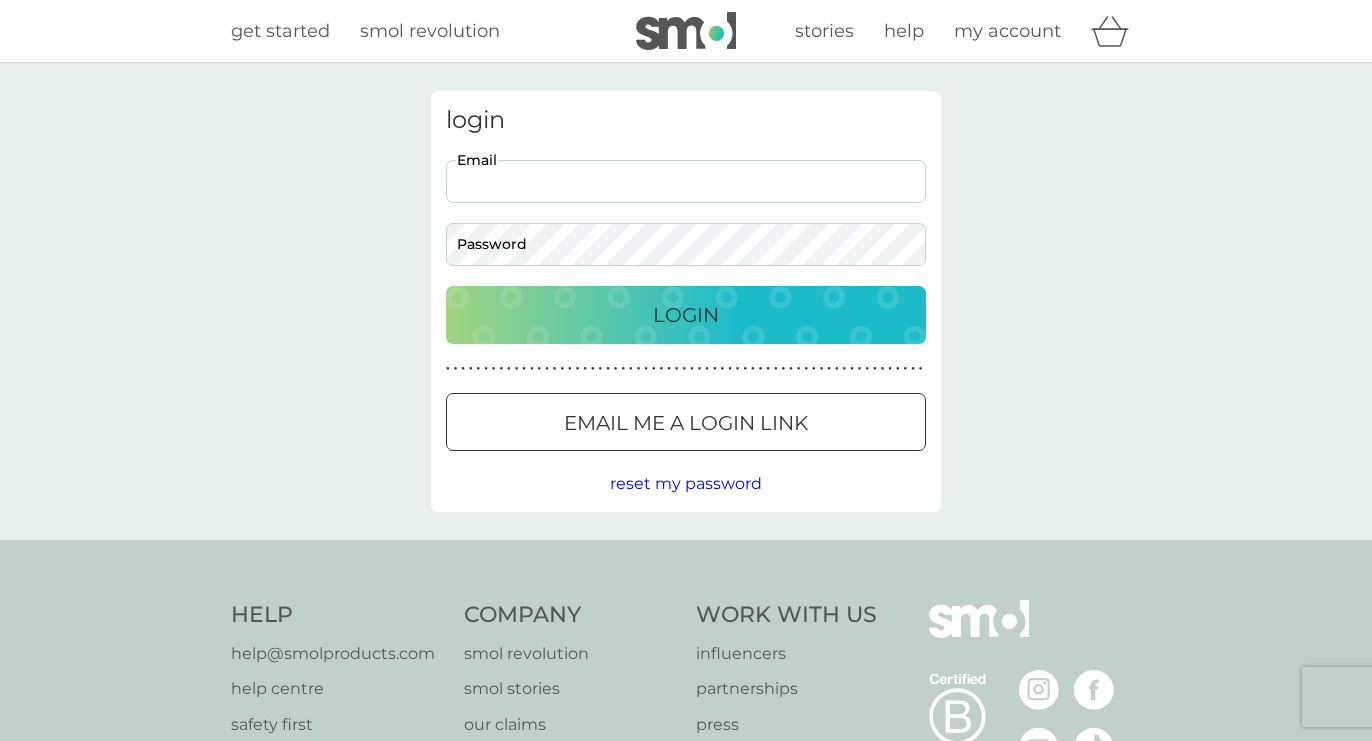 click on "Email" at bounding box center [686, 181] 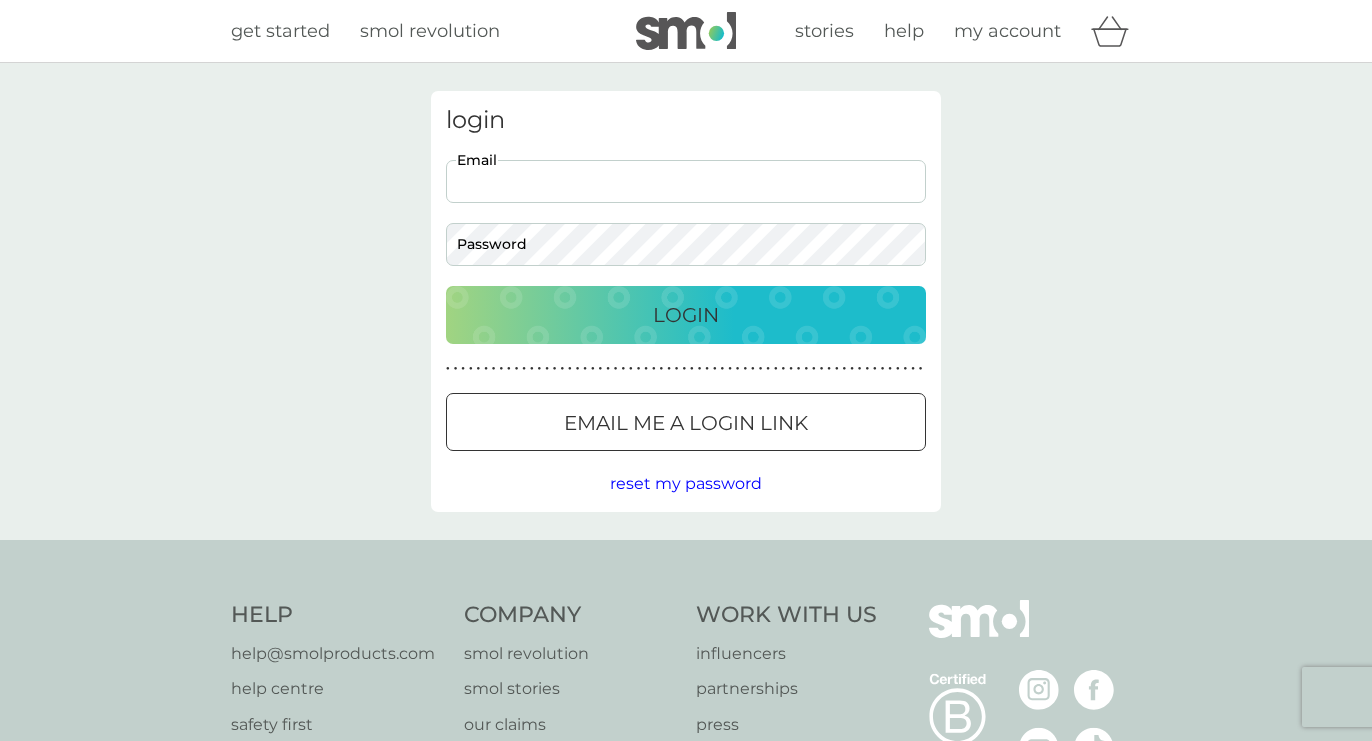 type on "[EMAIL]" 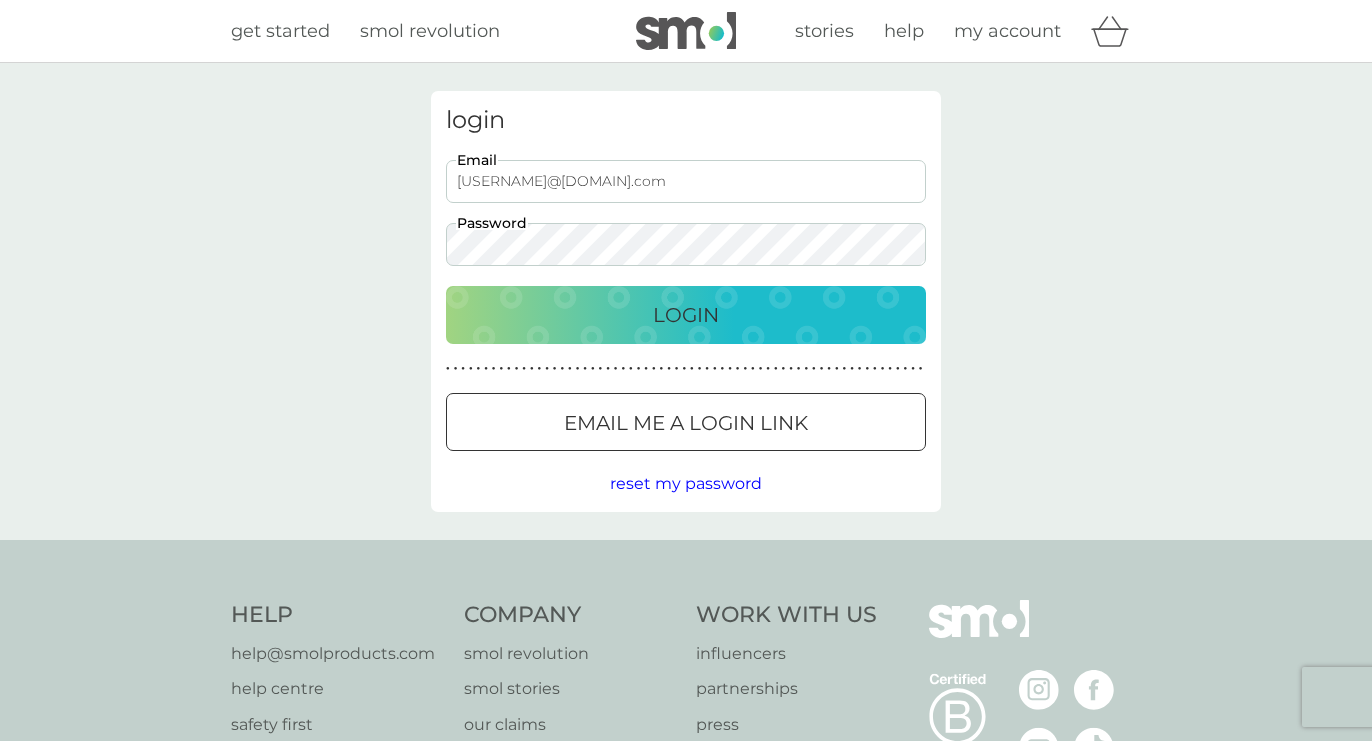 click on "Login" at bounding box center [686, 315] 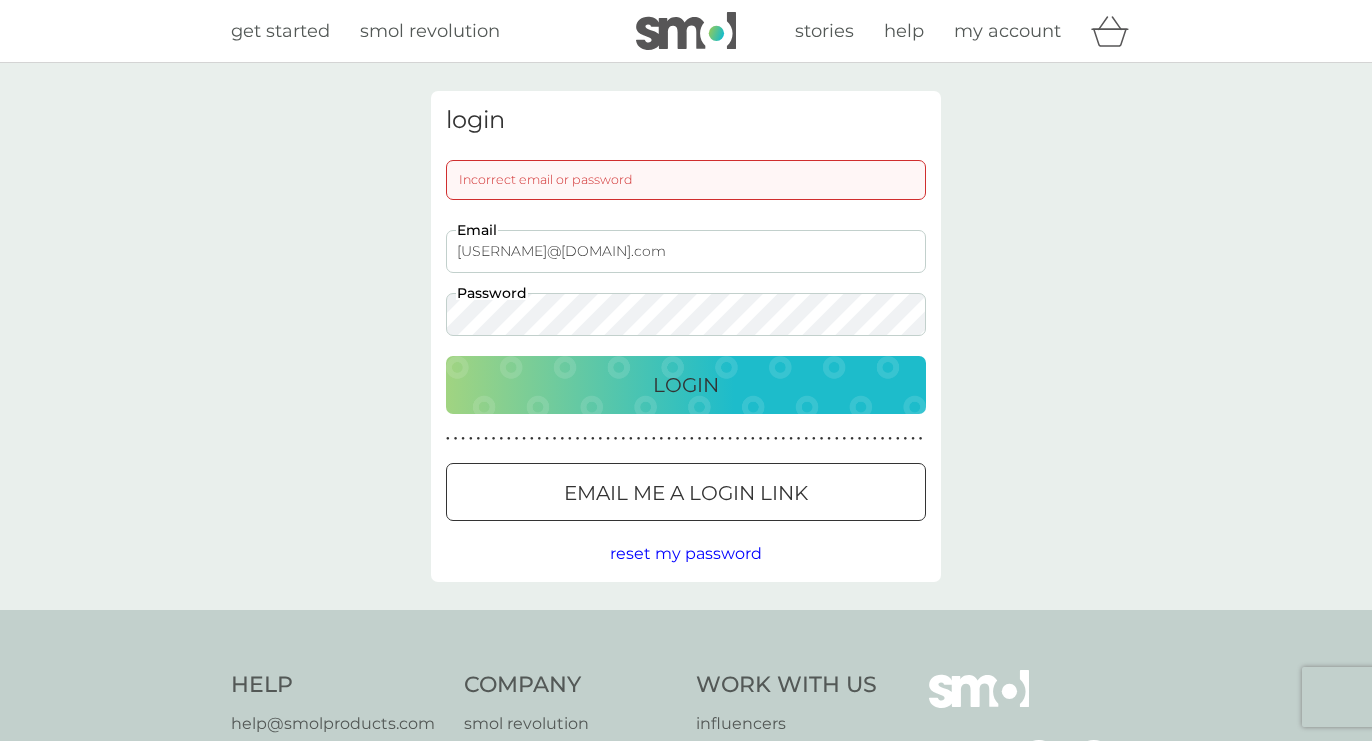 click on "Login" at bounding box center (686, 385) 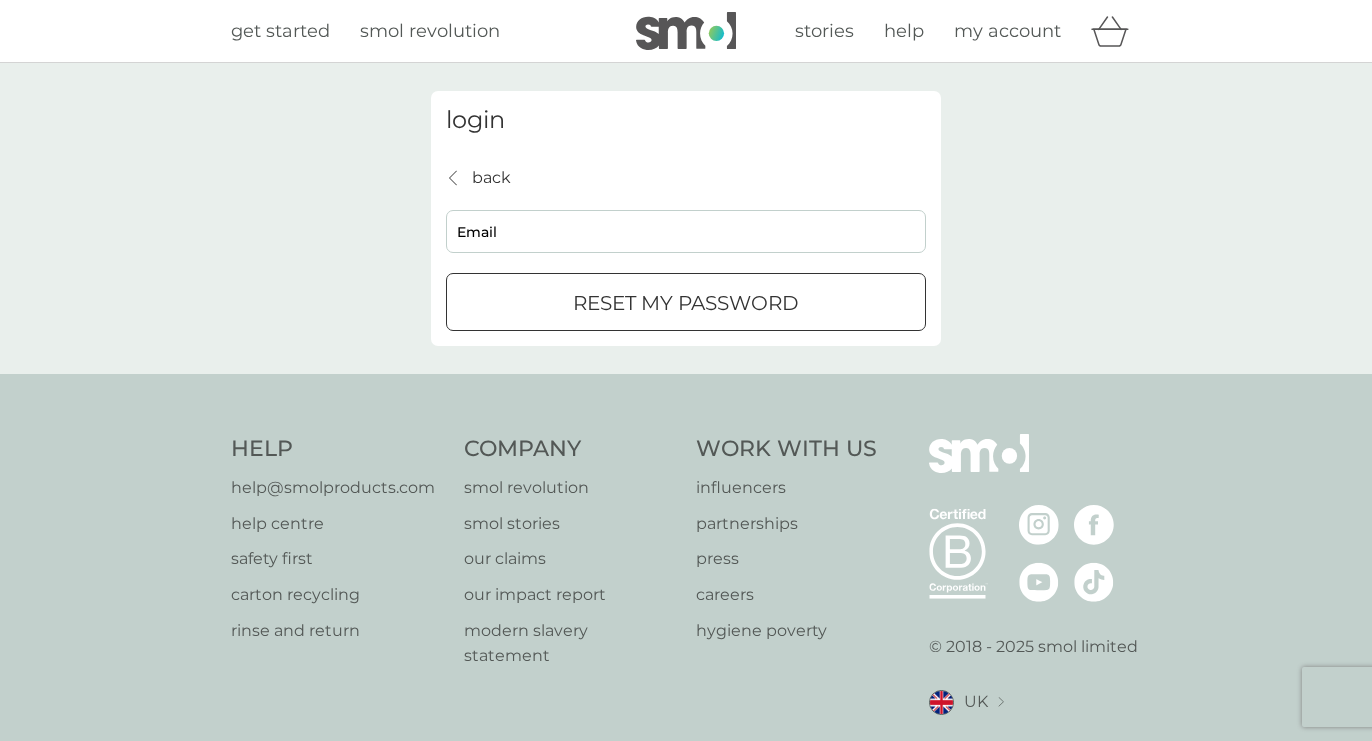 click on "Email" at bounding box center [686, 231] 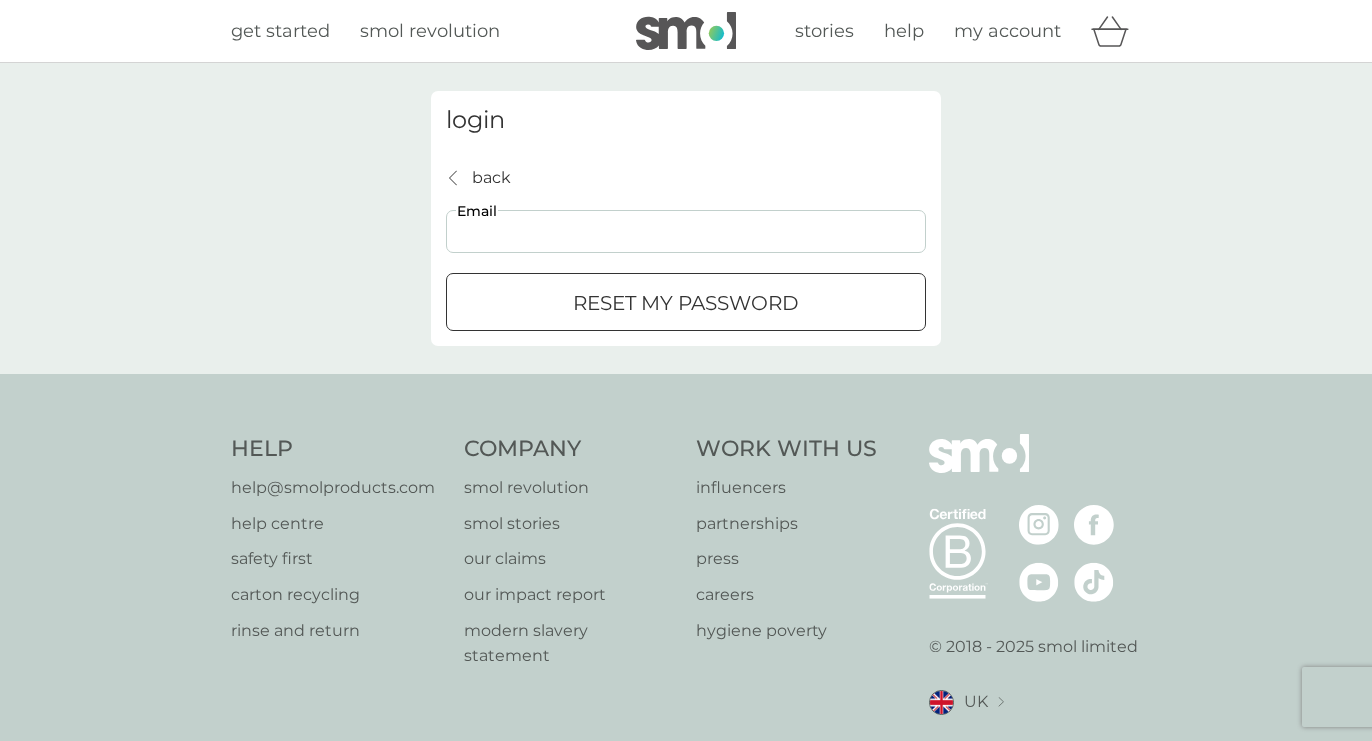 type on "[EMAIL]" 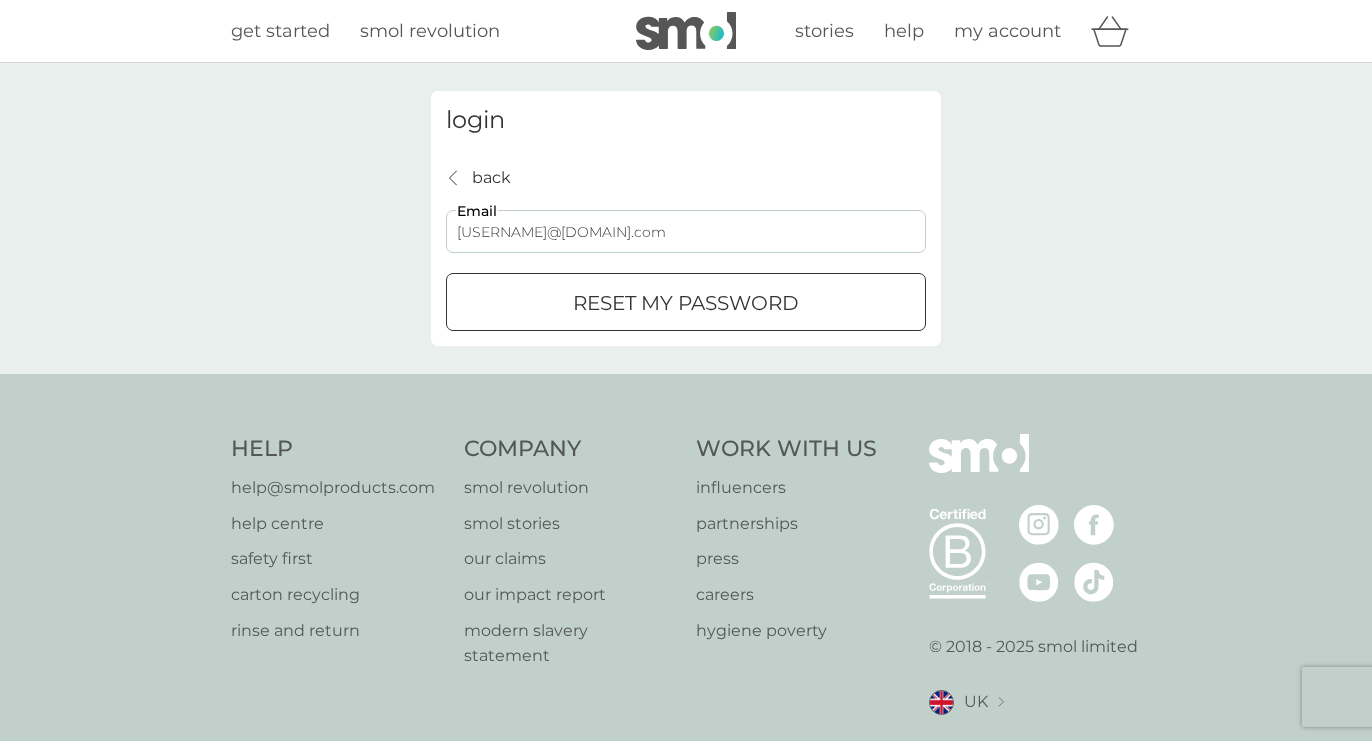 click at bounding box center [686, 303] 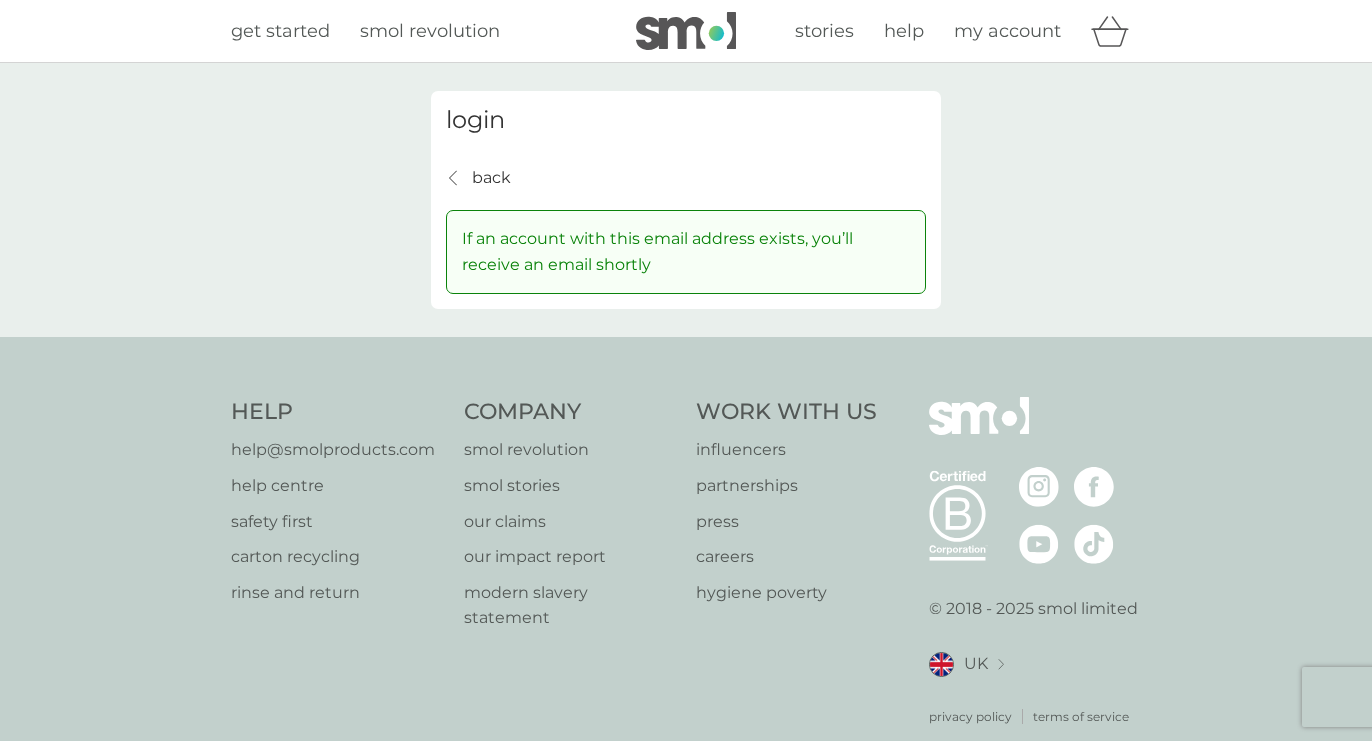 click on "back" at bounding box center [491, 178] 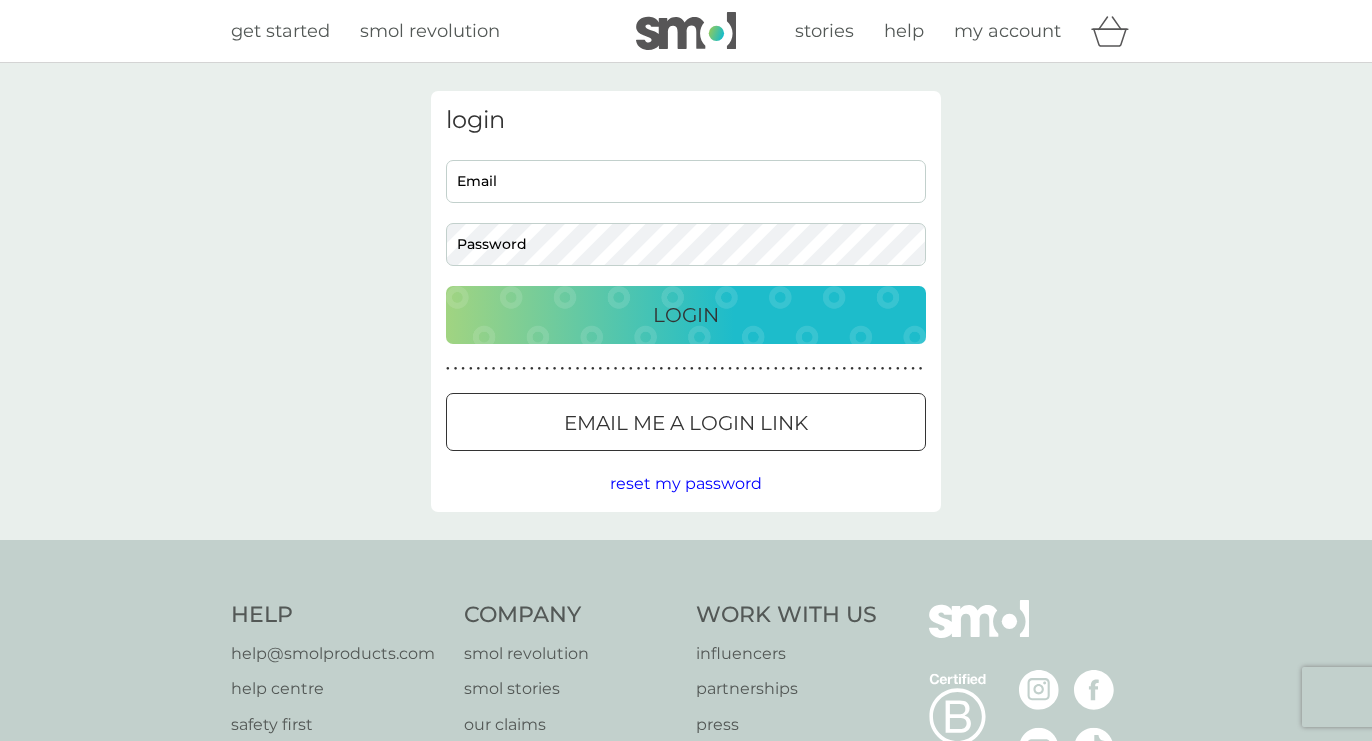 click on "Email" at bounding box center (686, 181) 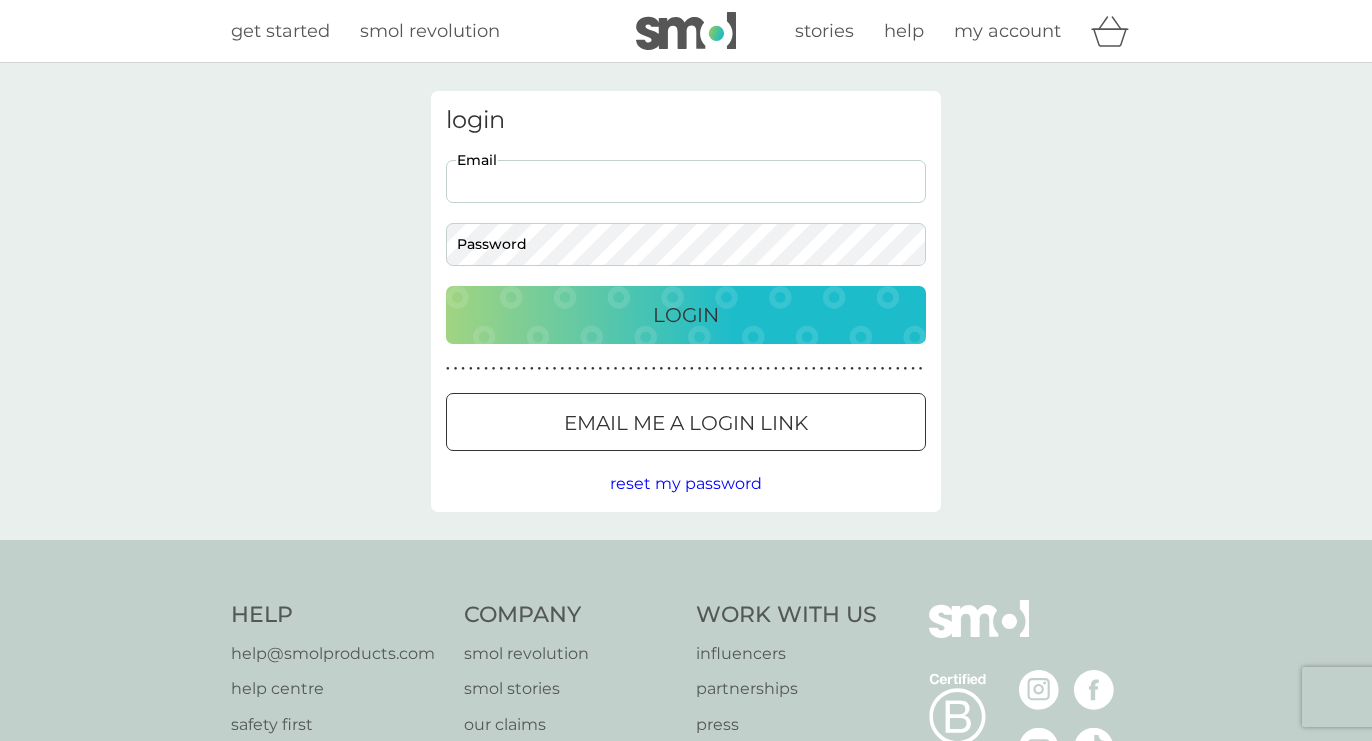 type on "[EMAIL]" 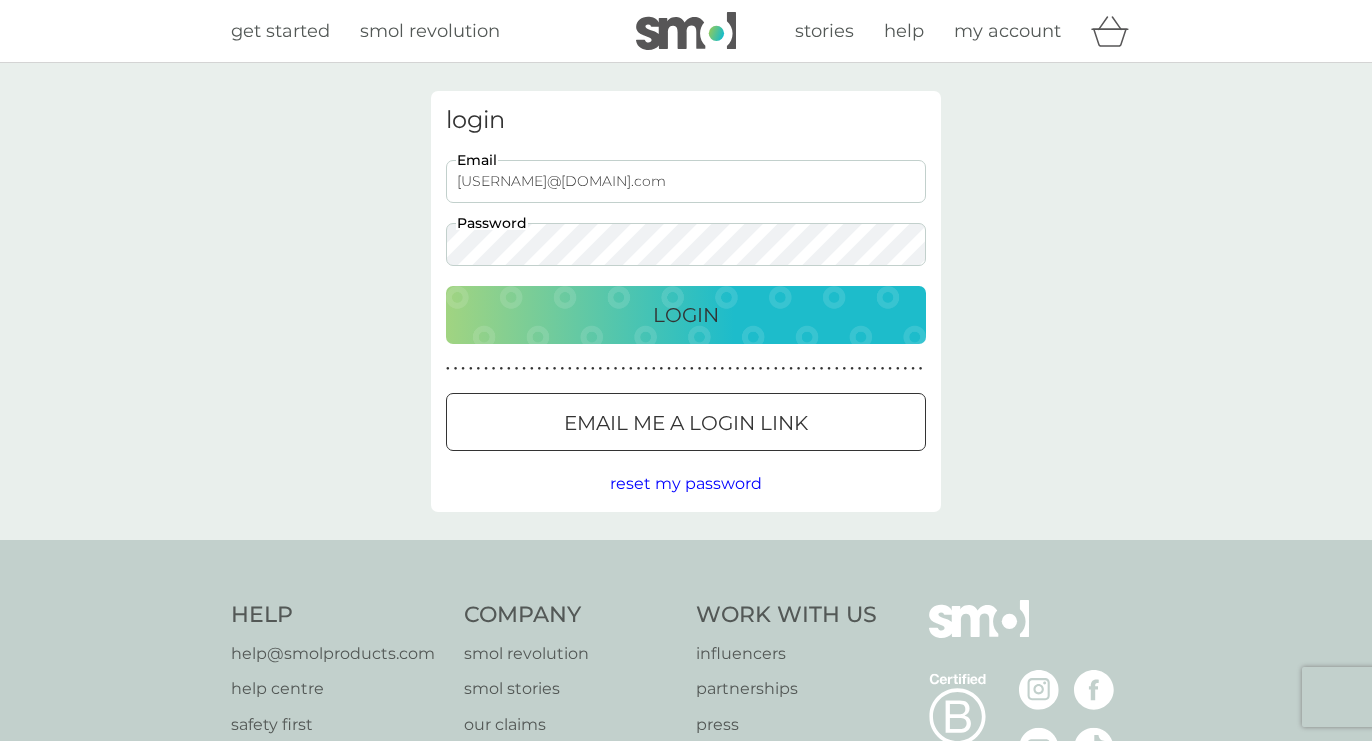 click on "Login" at bounding box center (686, 315) 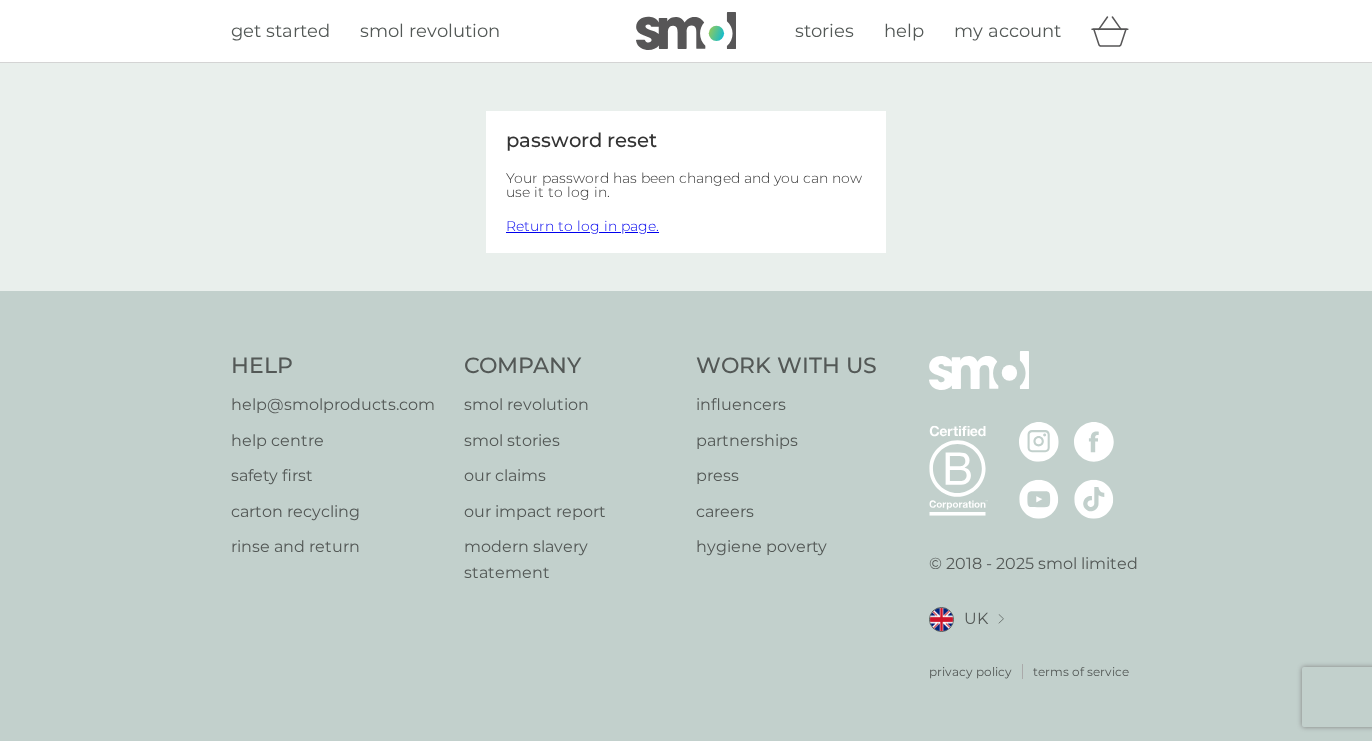scroll, scrollTop: 0, scrollLeft: 0, axis: both 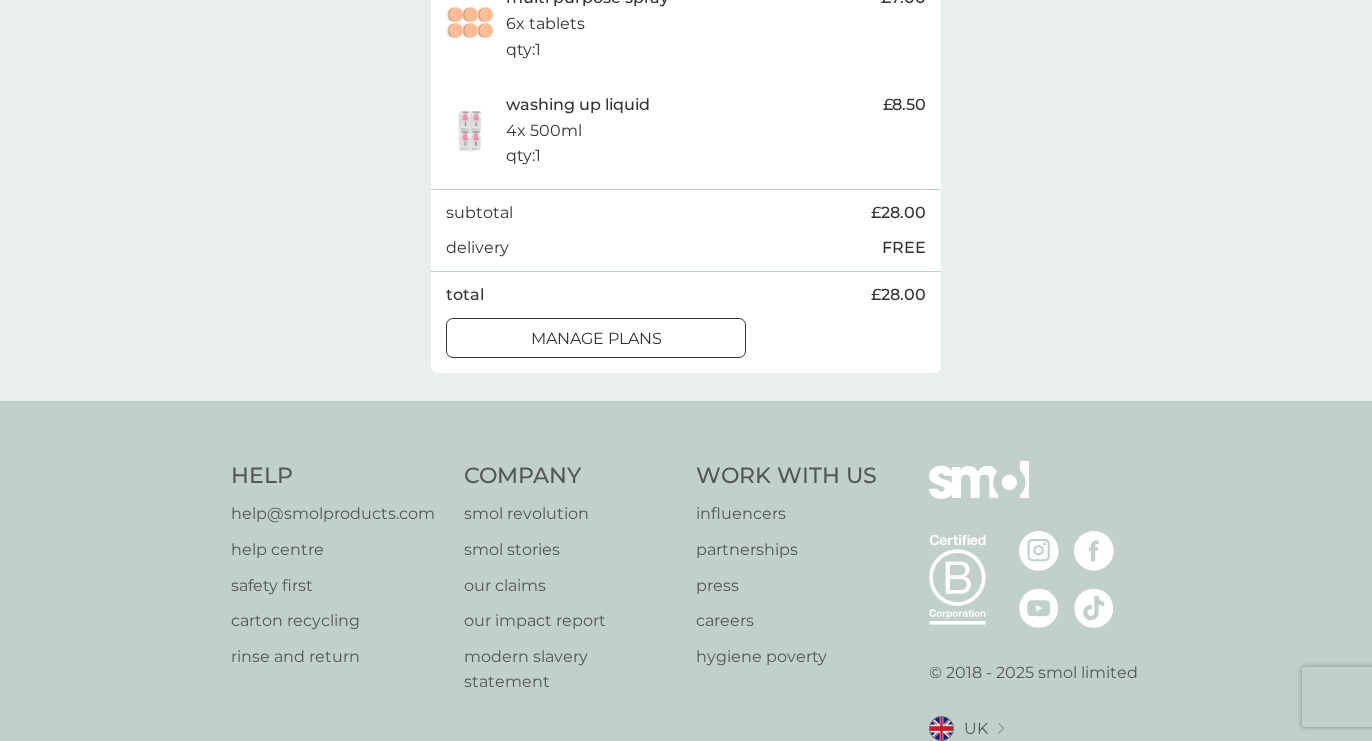 click on "manage plans" at bounding box center (596, 339) 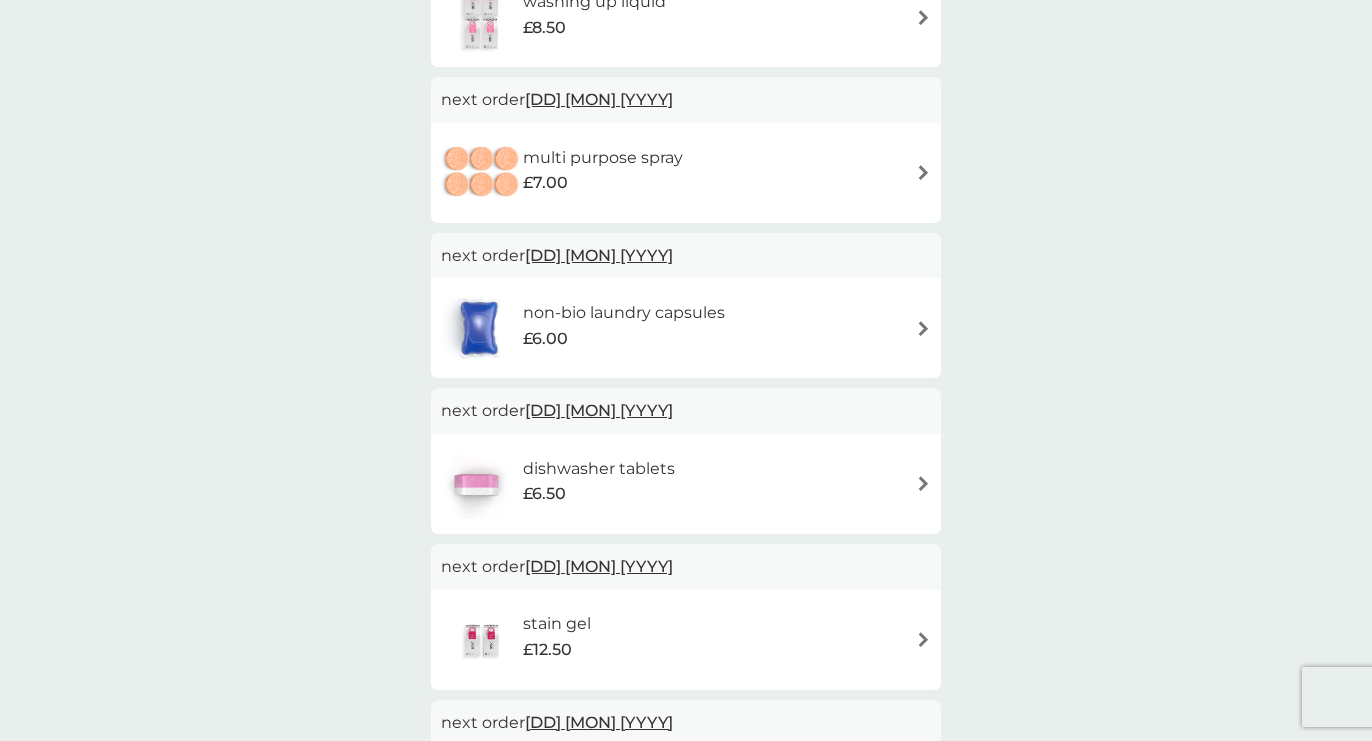 scroll, scrollTop: 0, scrollLeft: 0, axis: both 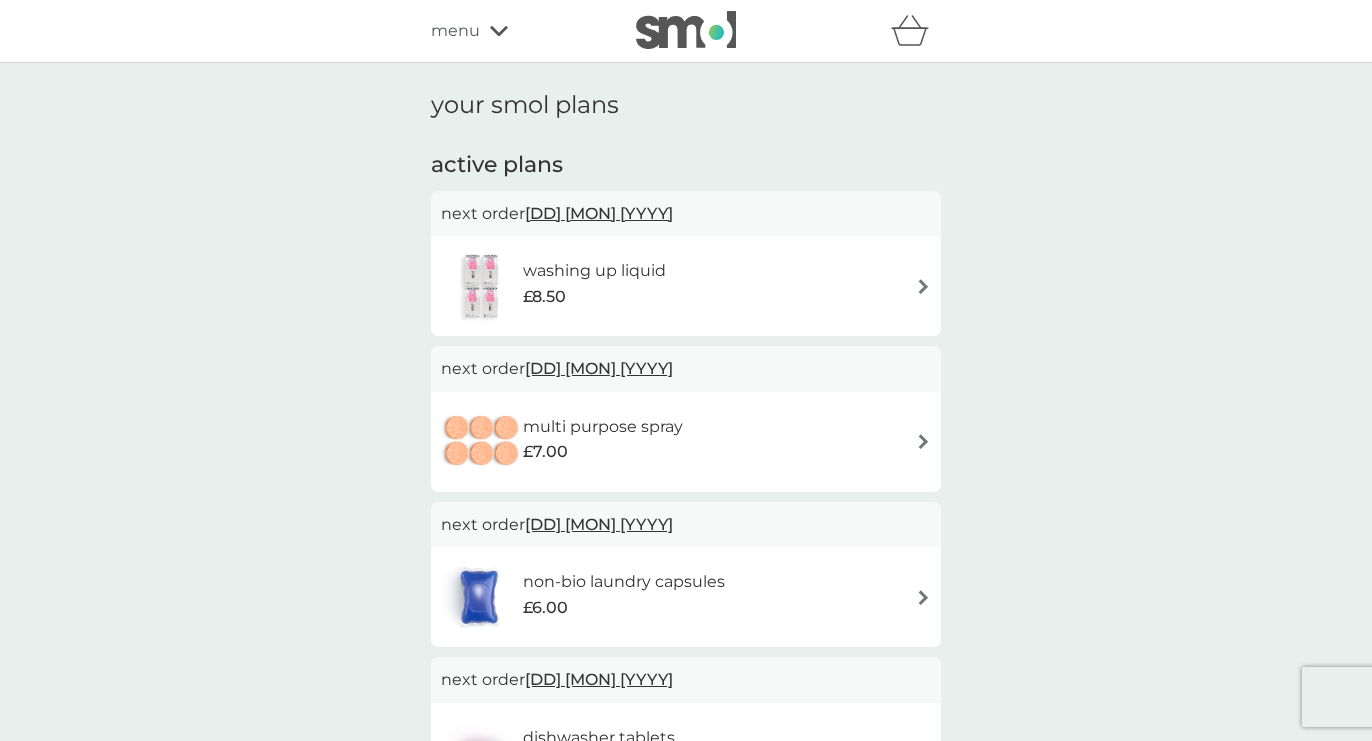 click at bounding box center [923, 286] 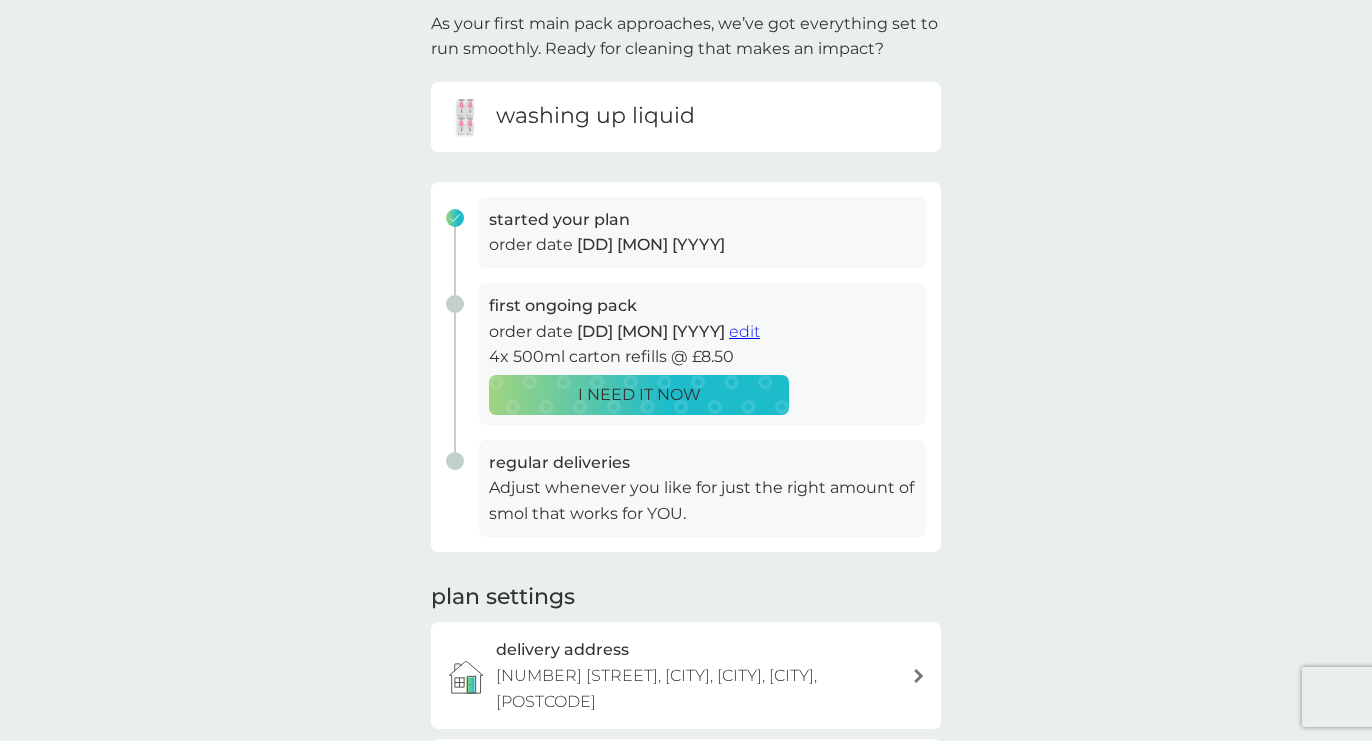 scroll, scrollTop: 0, scrollLeft: 0, axis: both 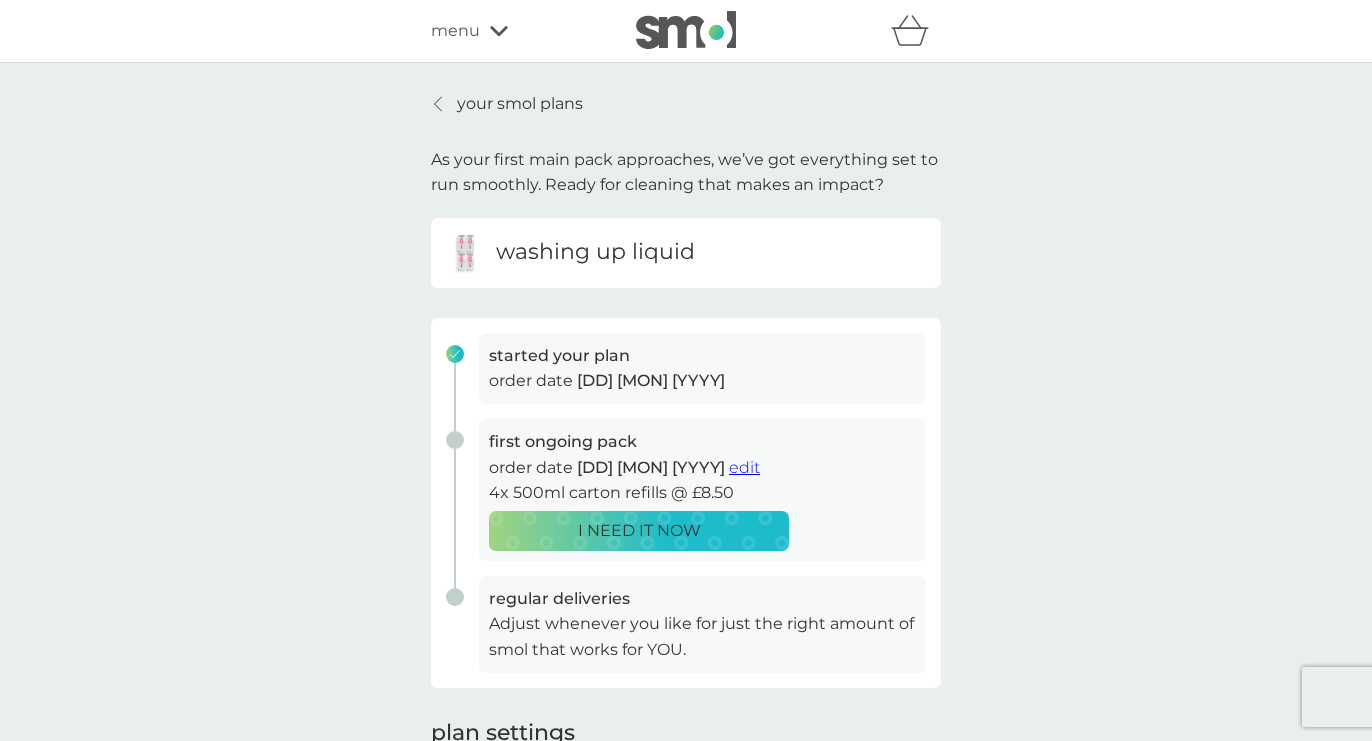 click 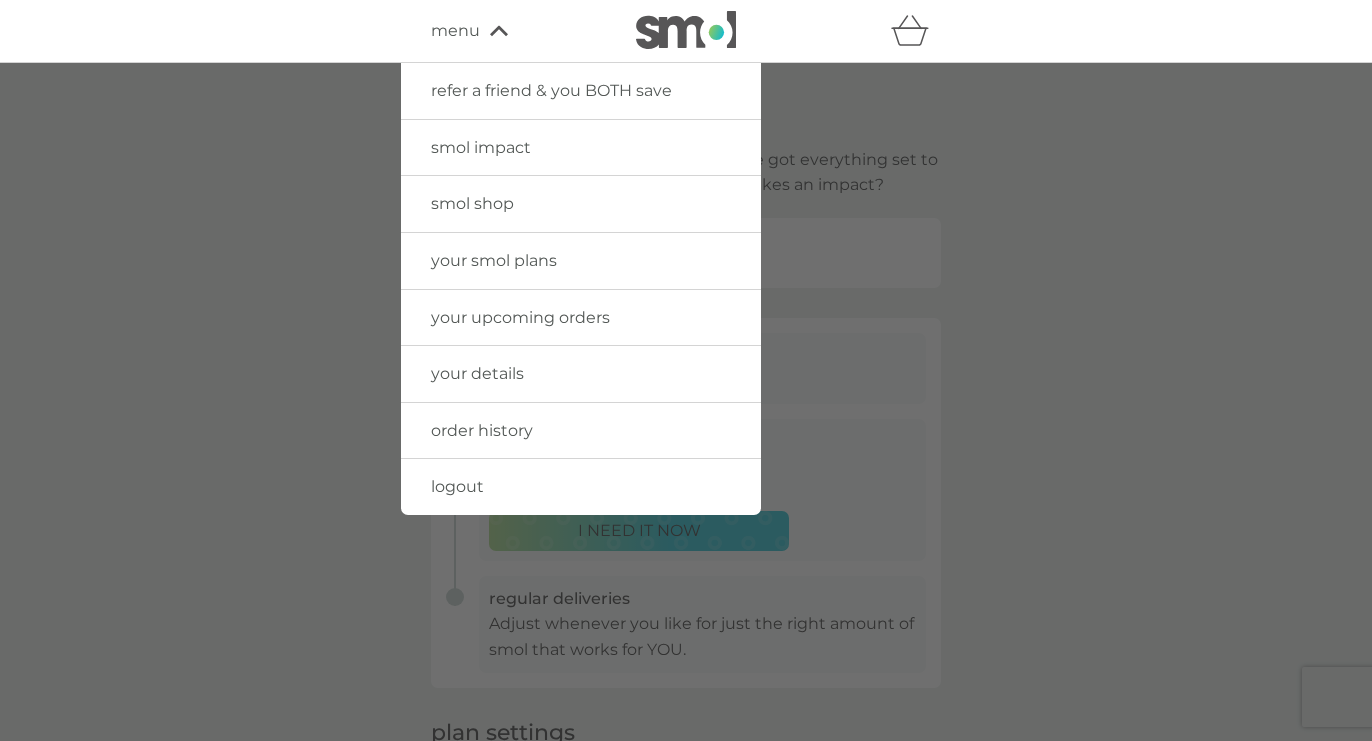 click on "your details" at bounding box center [477, 373] 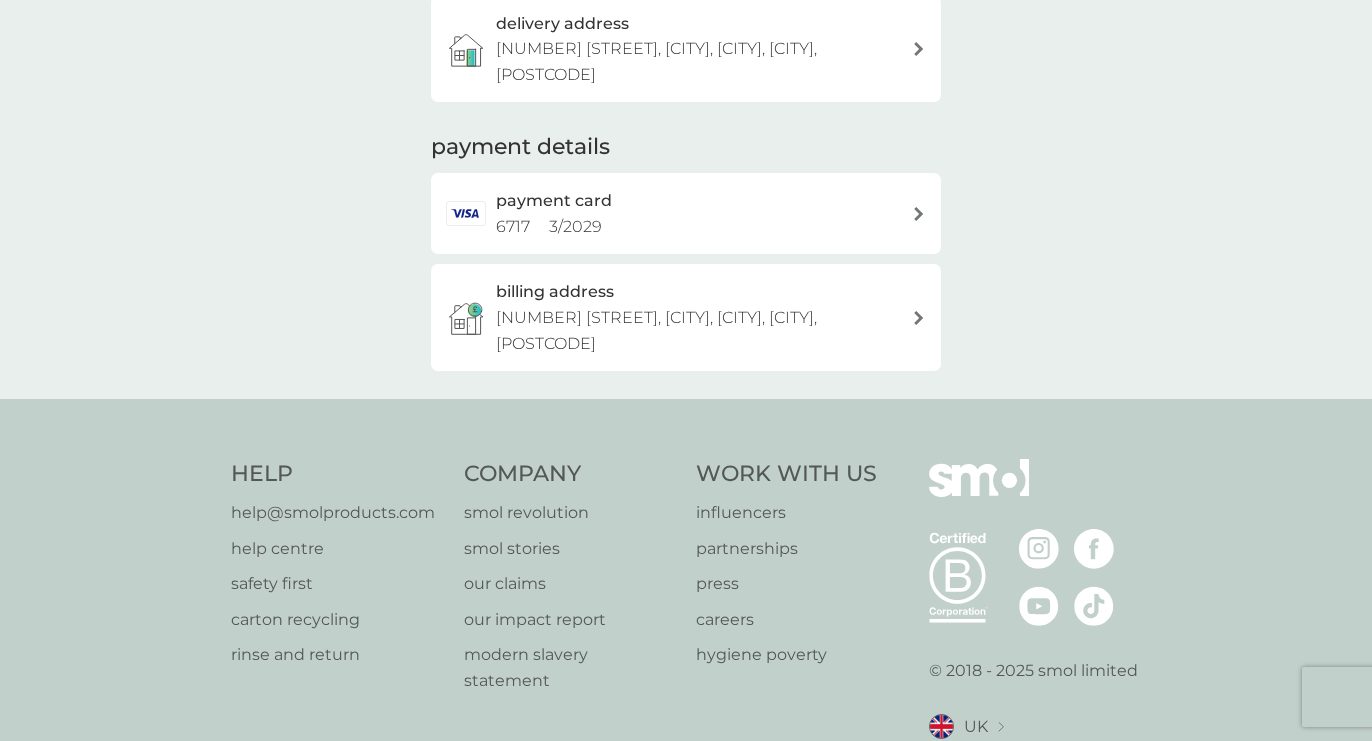 scroll, scrollTop: 0, scrollLeft: 0, axis: both 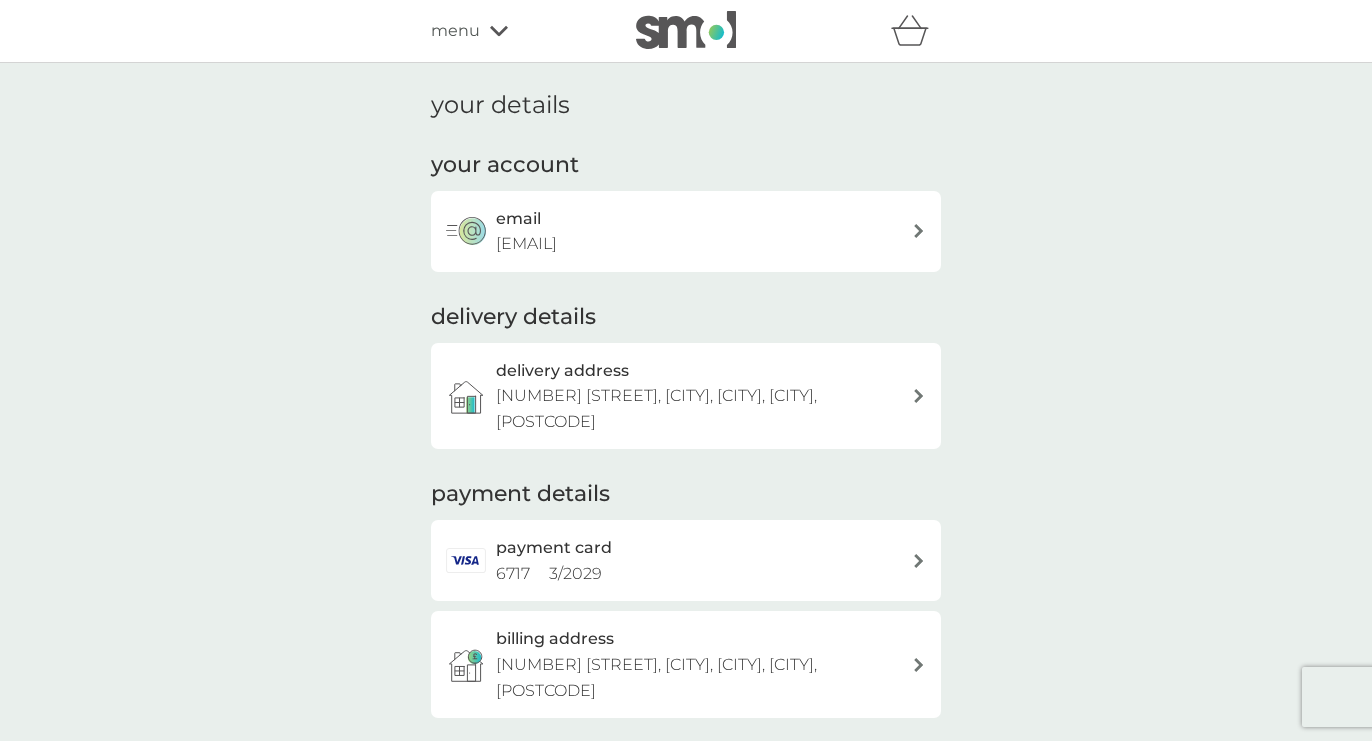 click on "menu" at bounding box center (516, 31) 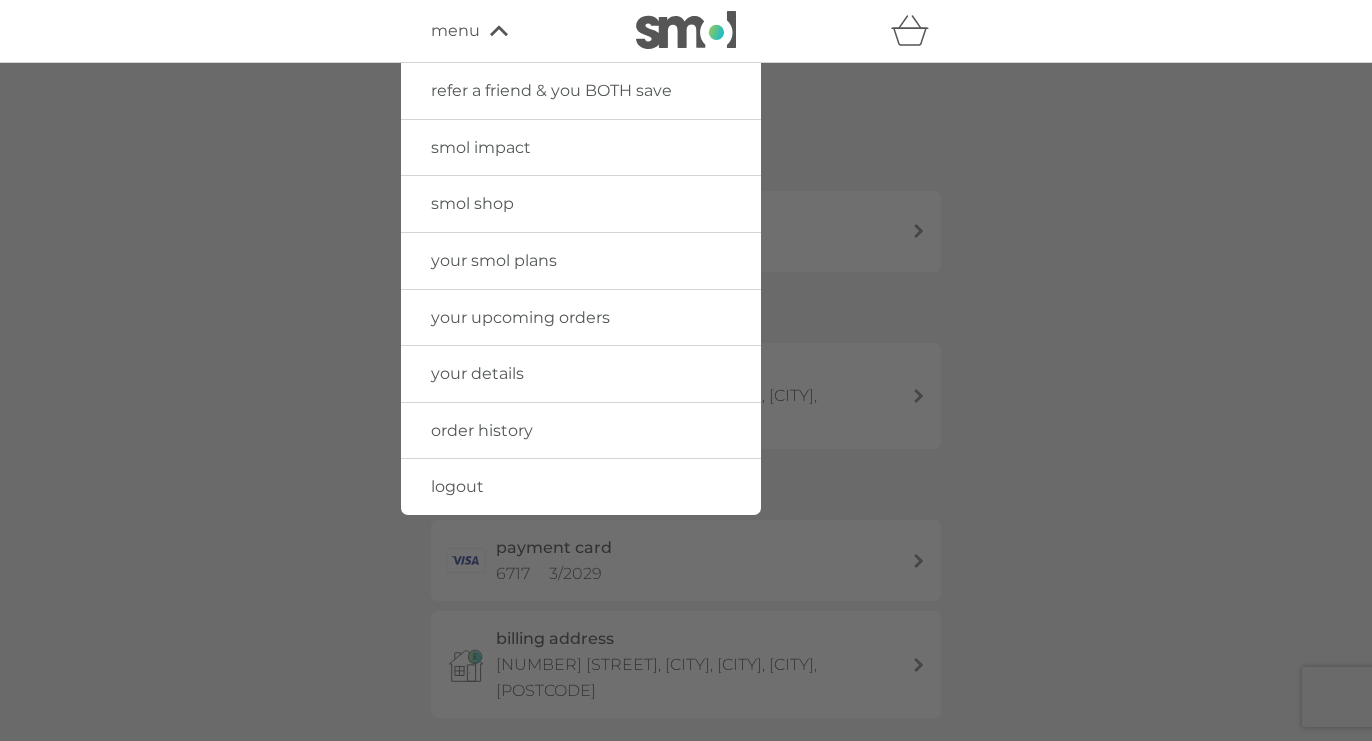 click on "your smol plans" at bounding box center [581, 261] 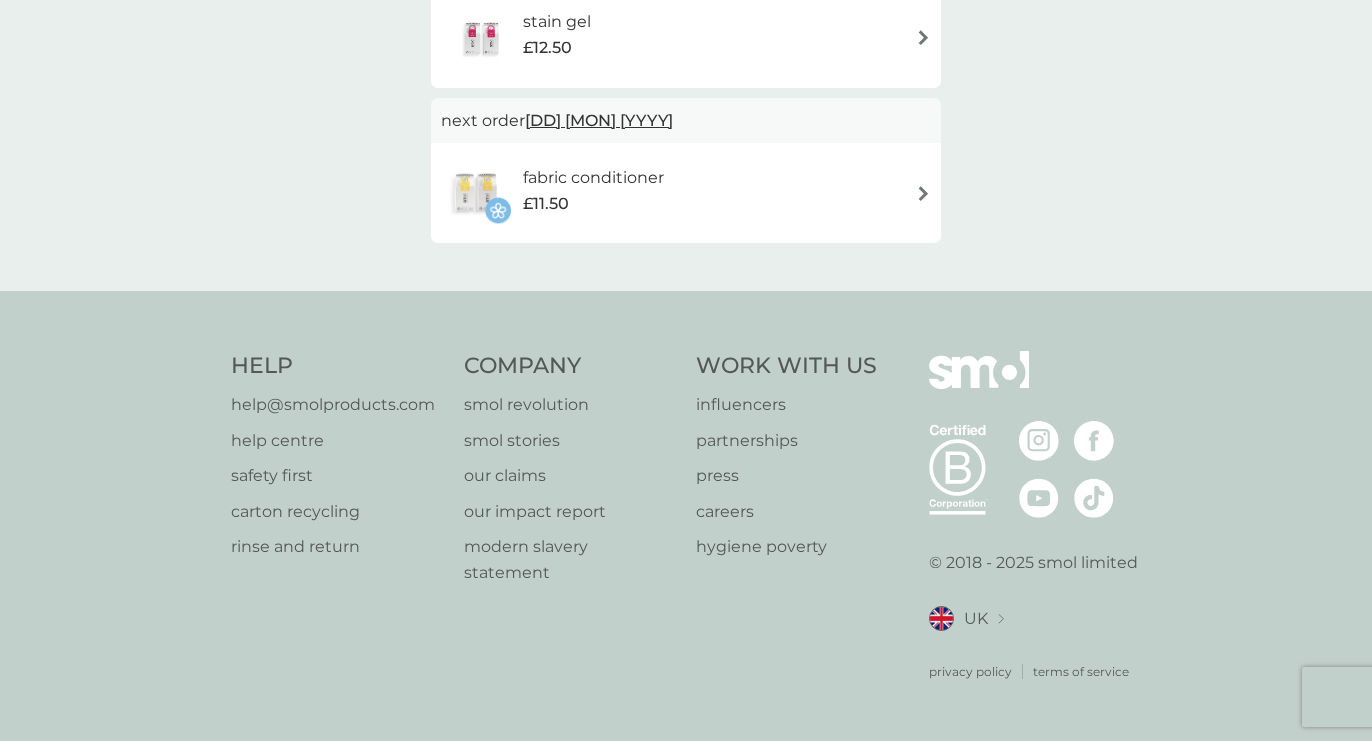 scroll, scrollTop: 0, scrollLeft: 0, axis: both 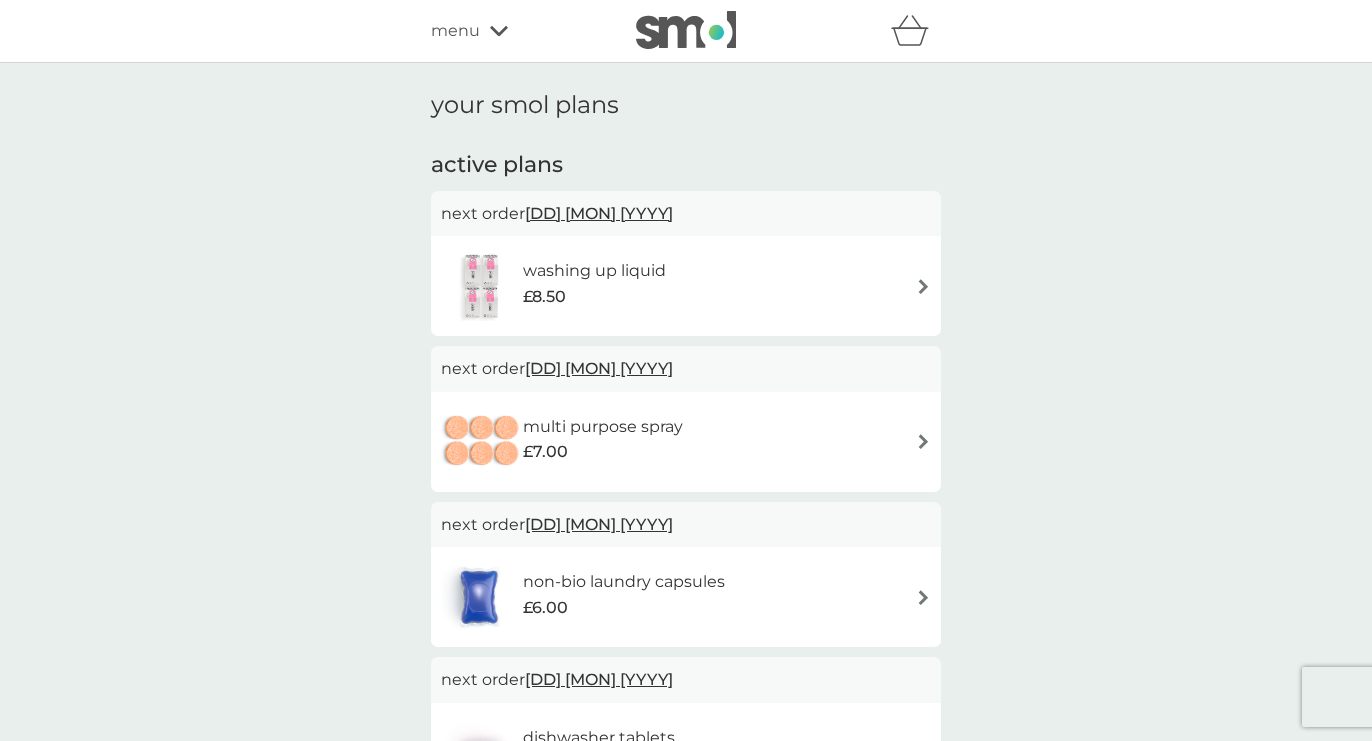 click at bounding box center [923, 286] 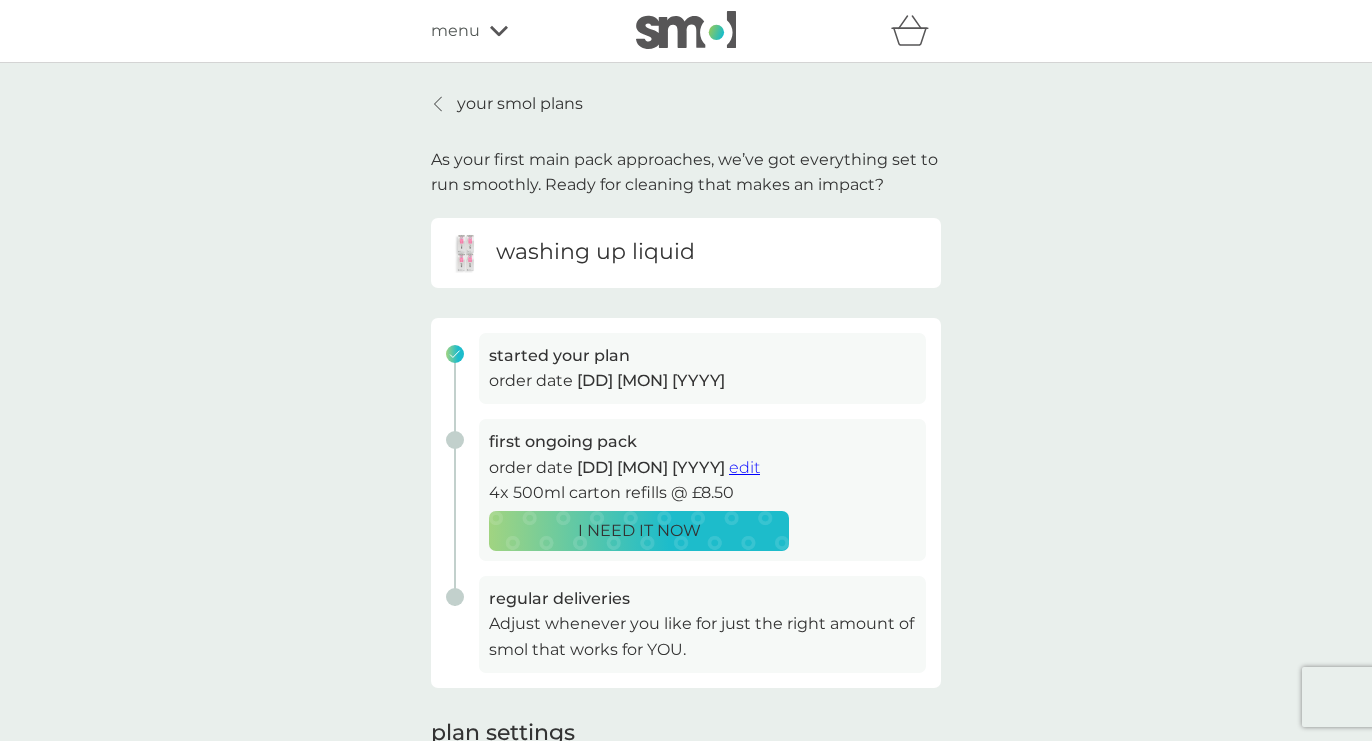 click on "edit" at bounding box center [744, 467] 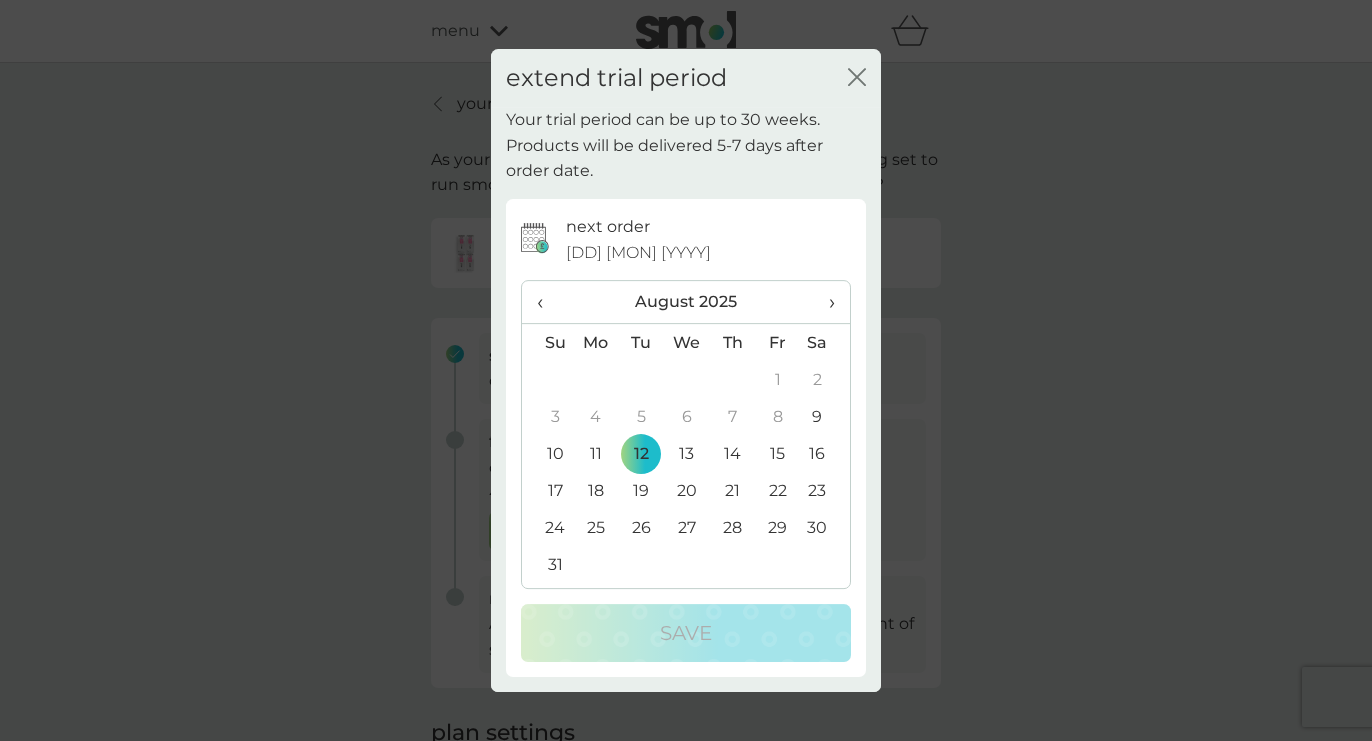 click on "[DD] [MON] [YYYY]" at bounding box center [638, 253] 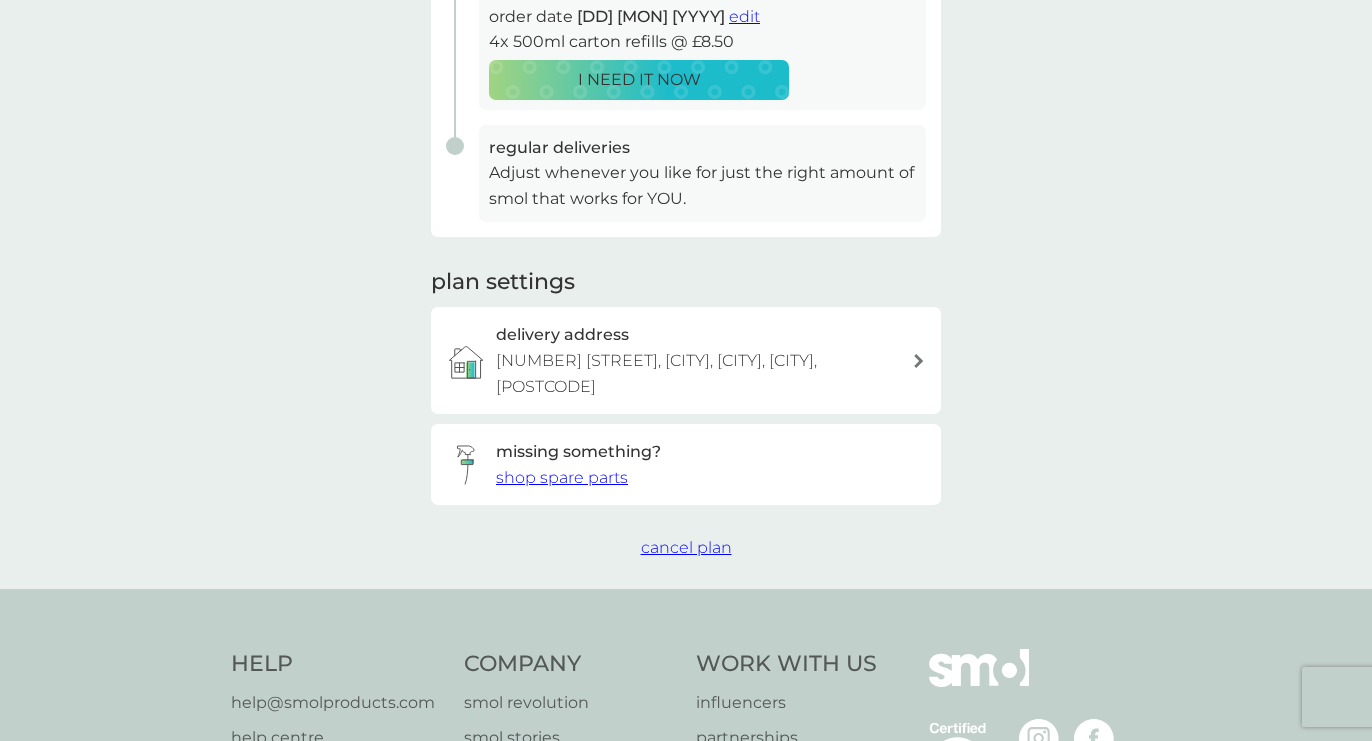 scroll, scrollTop: 505, scrollLeft: 0, axis: vertical 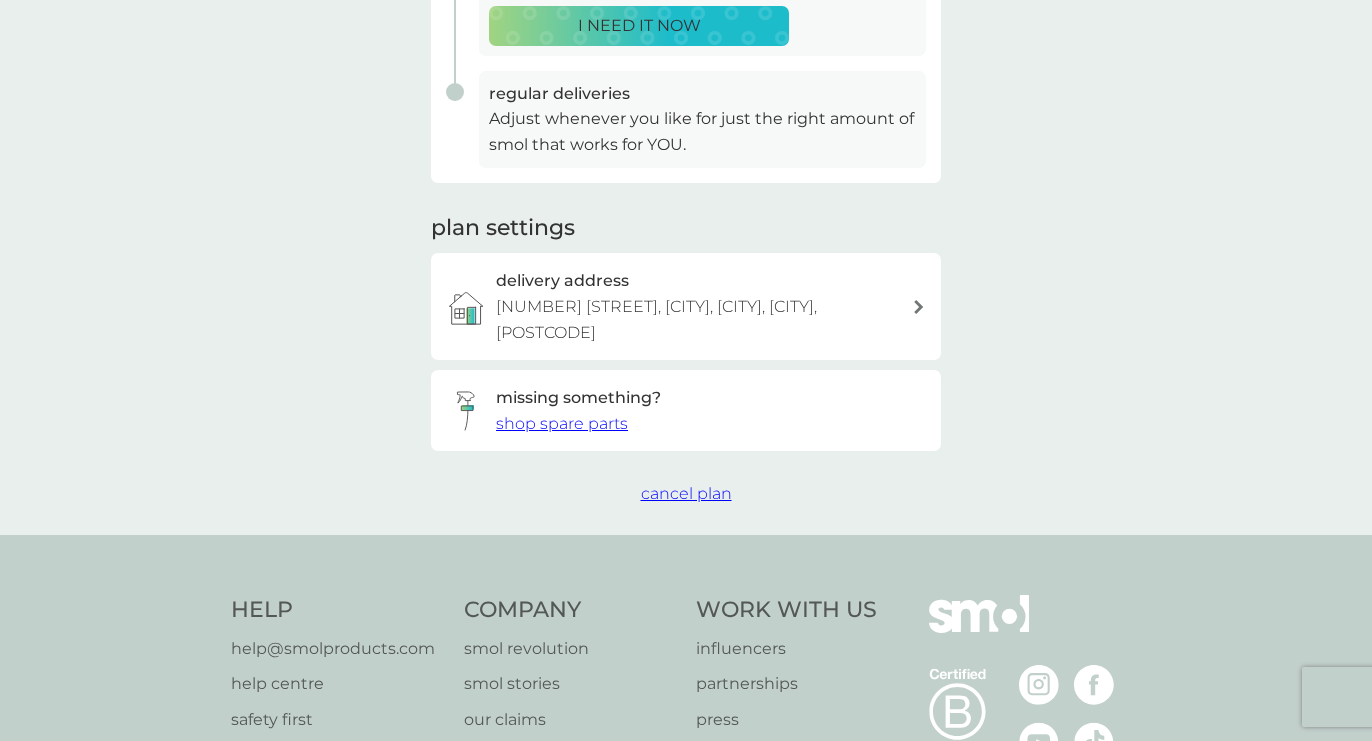 click on "cancel plan" at bounding box center (686, 493) 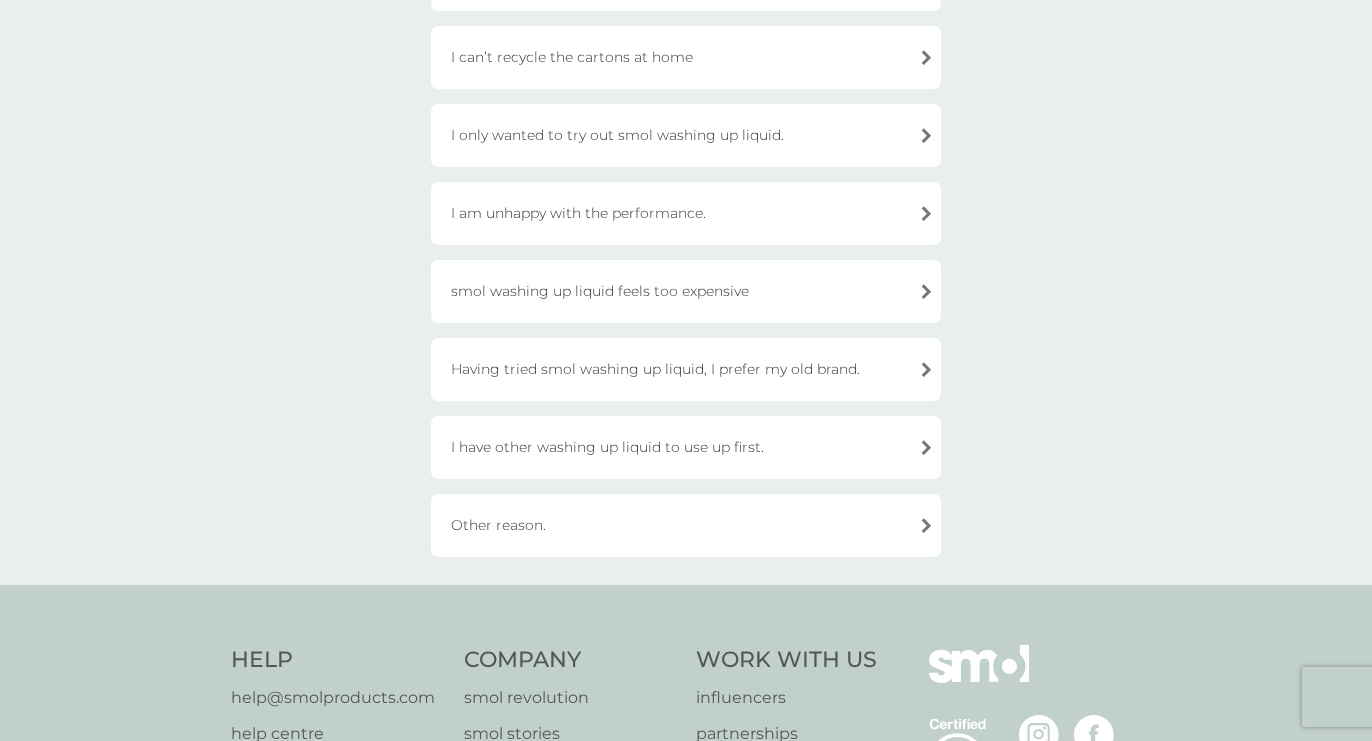 scroll, scrollTop: 366, scrollLeft: 0, axis: vertical 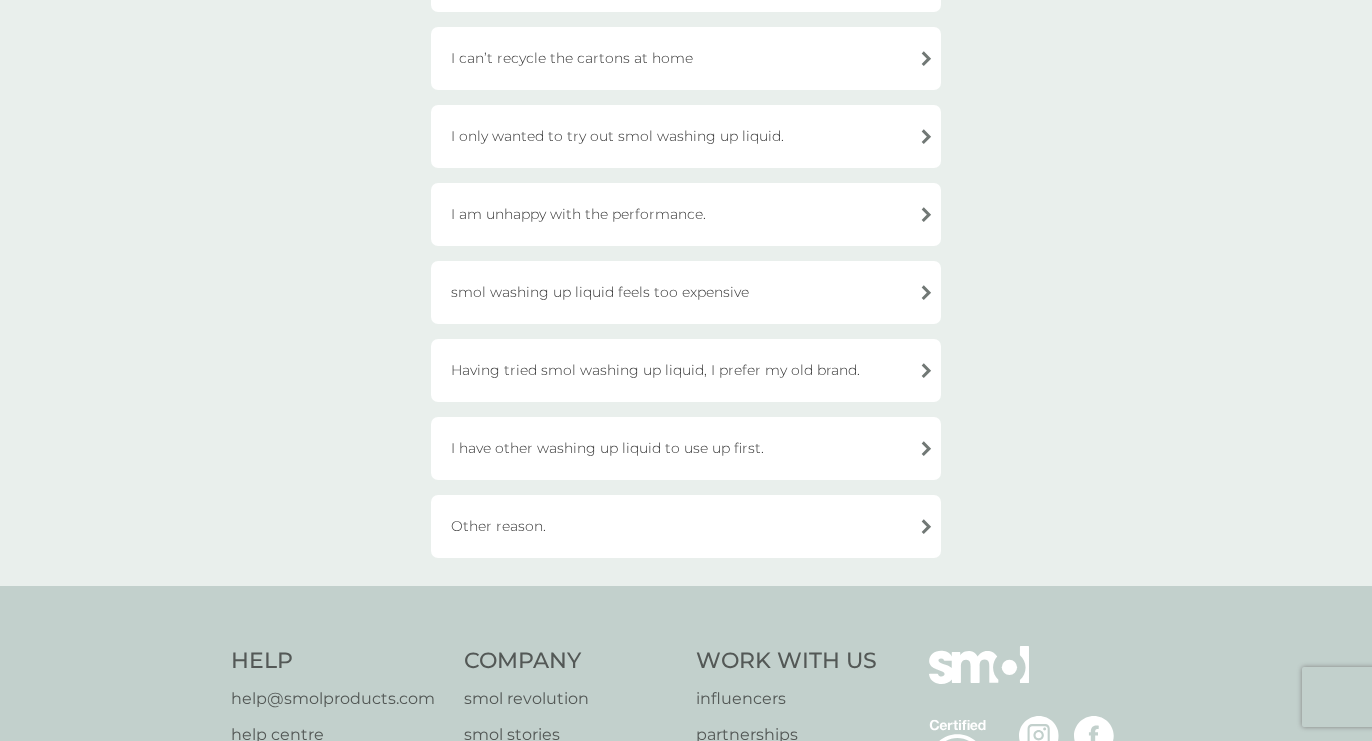 click on "Having tried smol washing up liquid, I prefer my old brand." at bounding box center (686, 370) 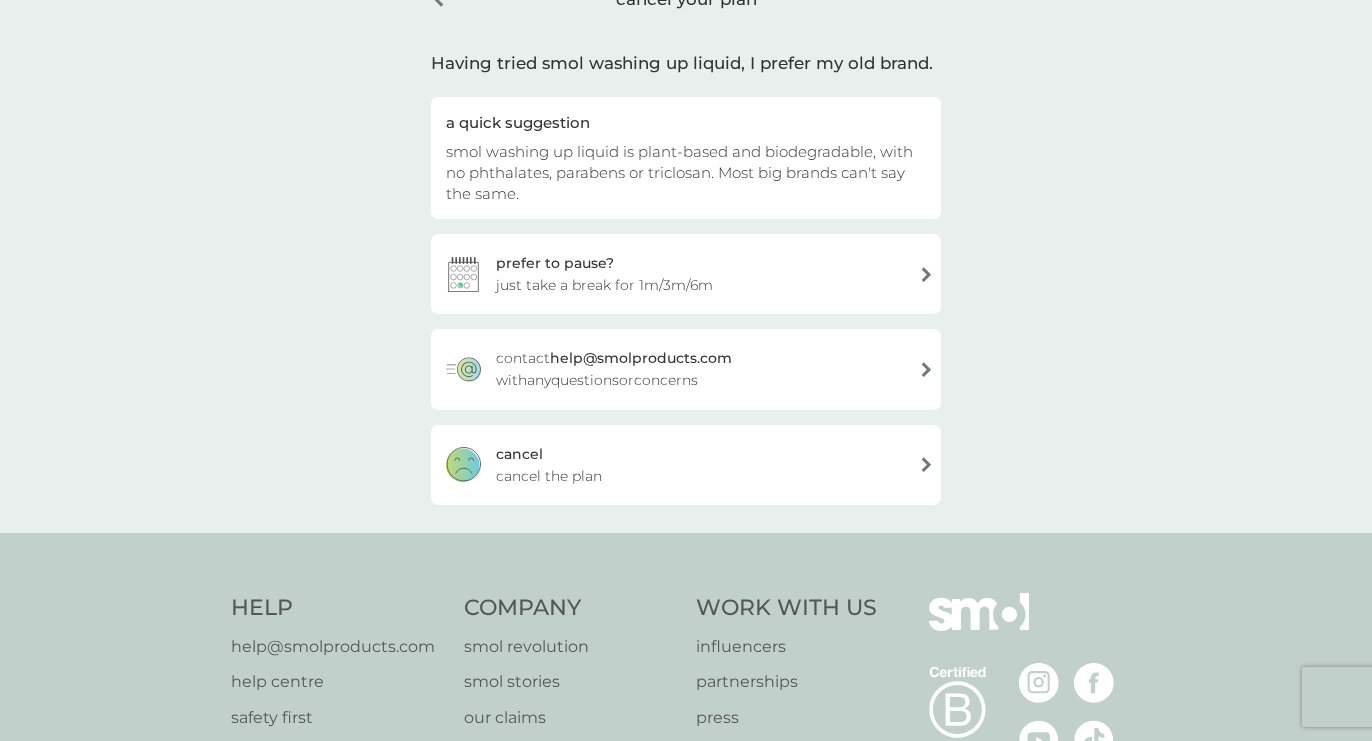 scroll, scrollTop: 116, scrollLeft: 0, axis: vertical 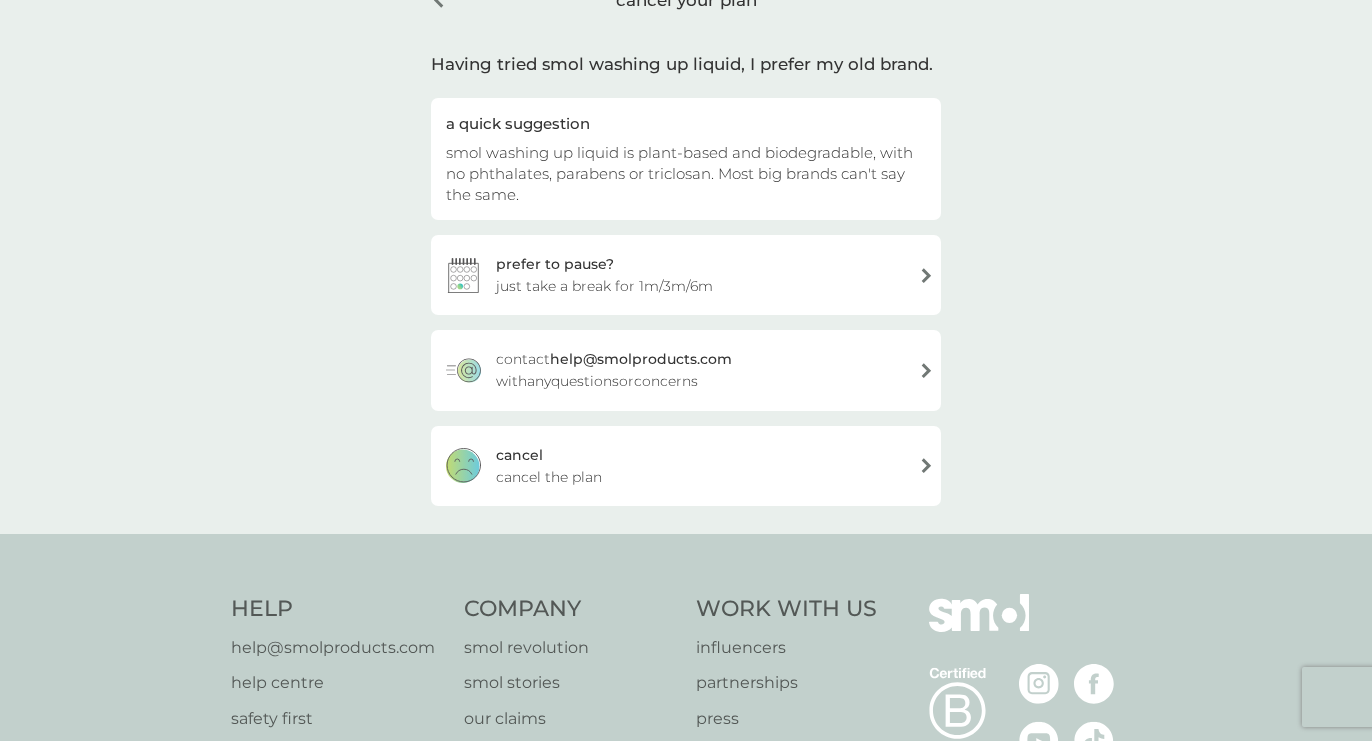 click on "cancel the plan" at bounding box center (549, 477) 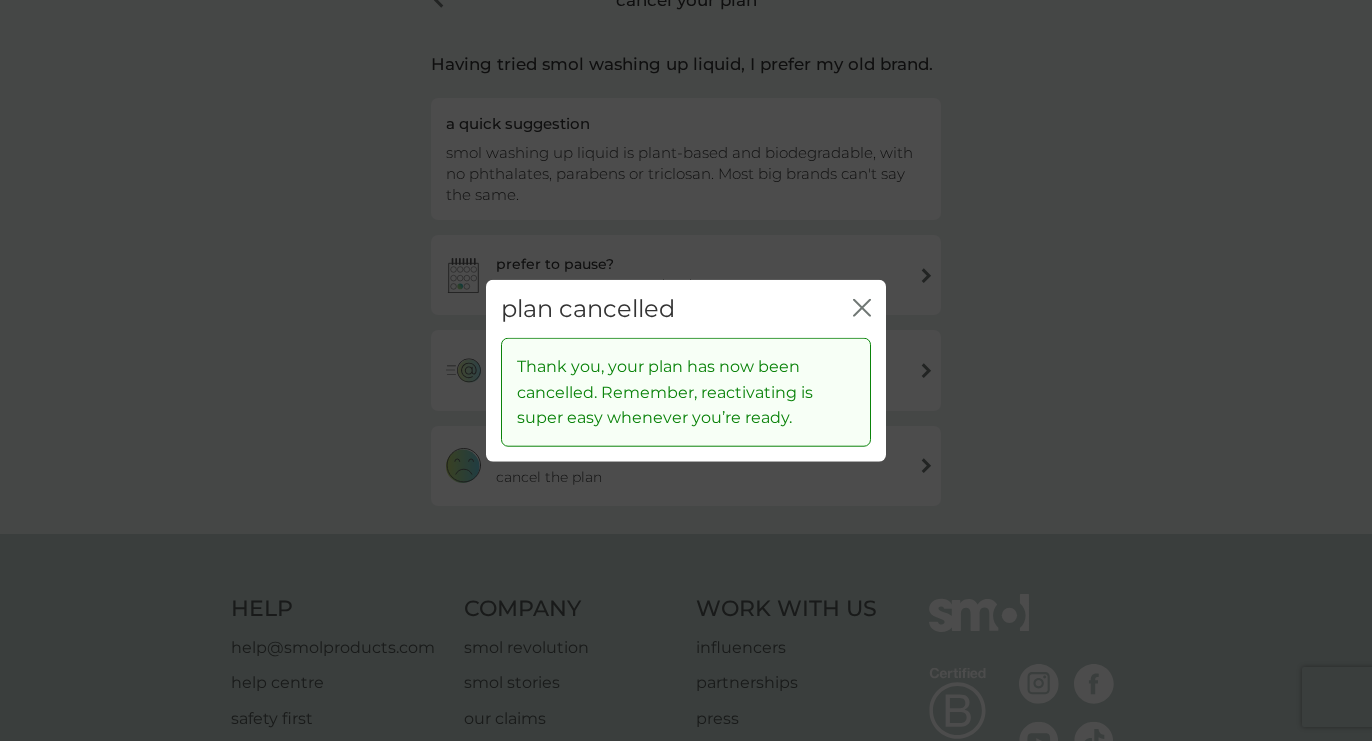 click 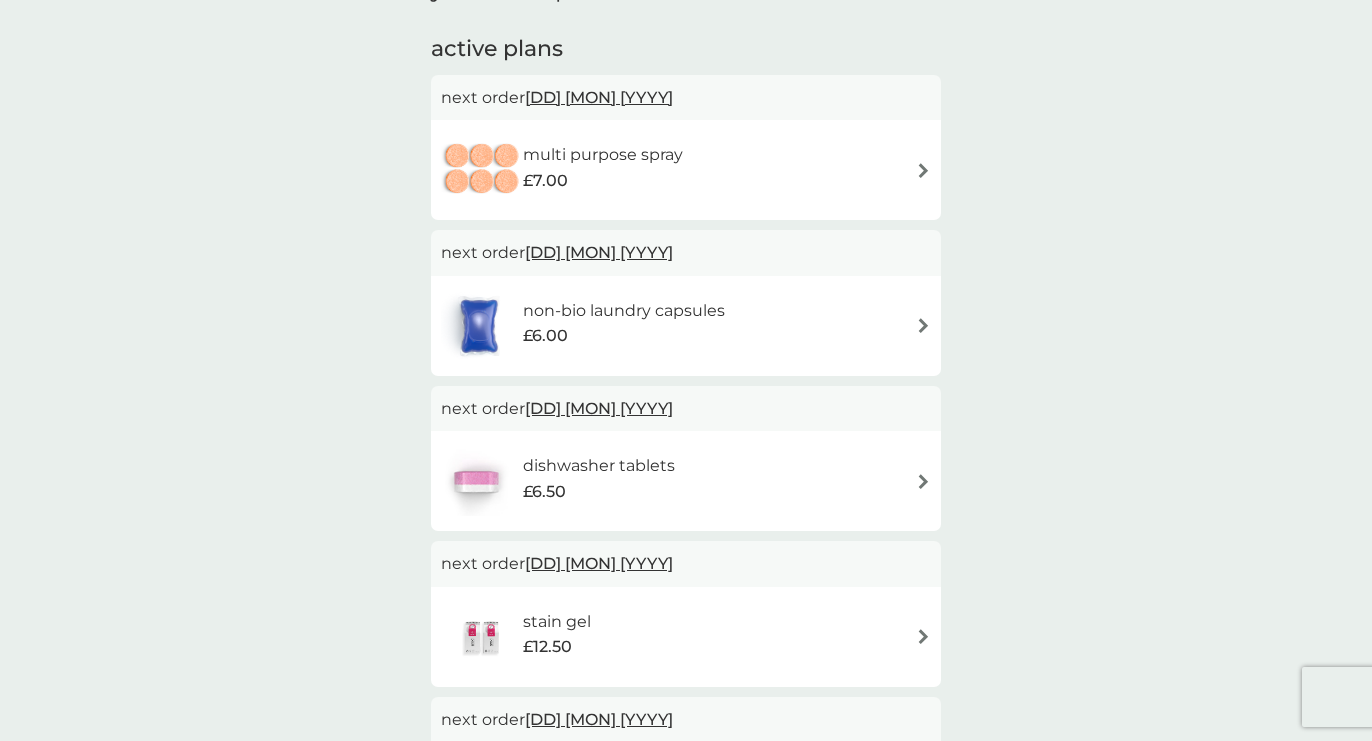 scroll, scrollTop: 0, scrollLeft: 0, axis: both 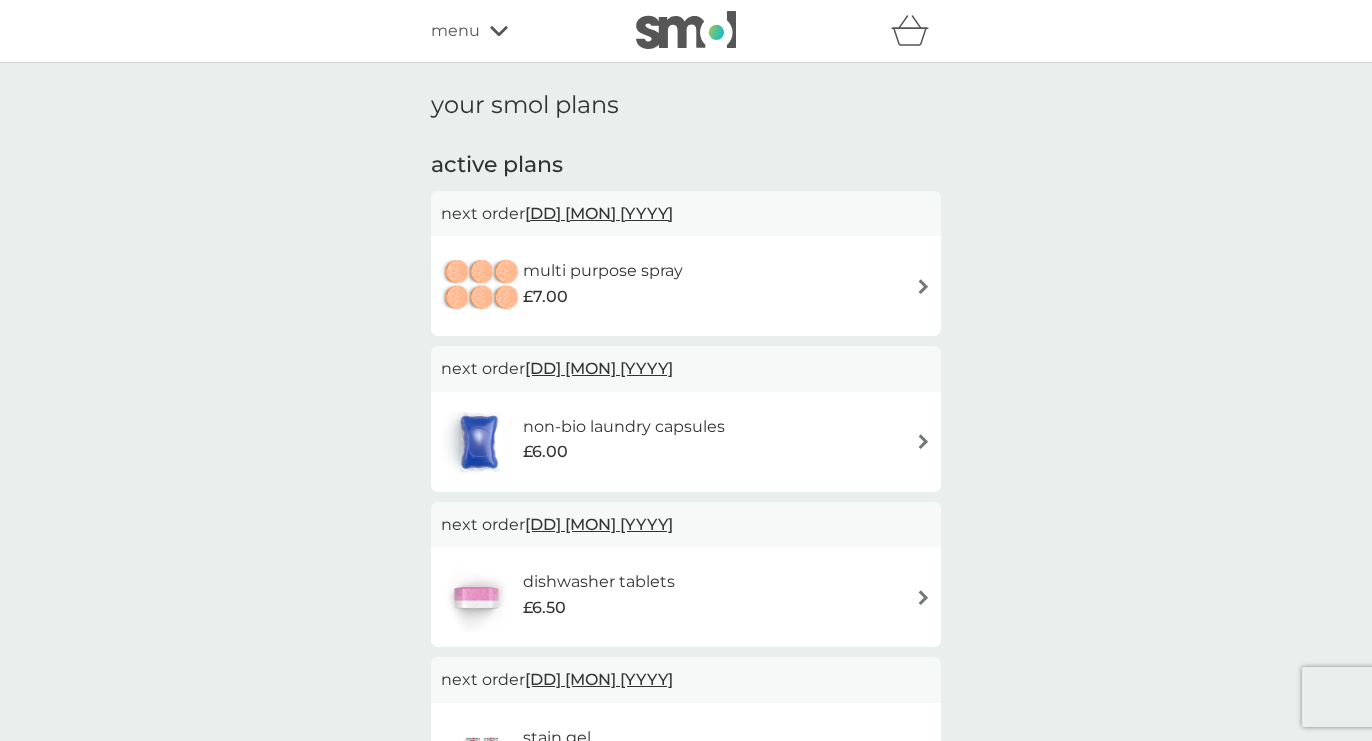 click at bounding box center [923, 286] 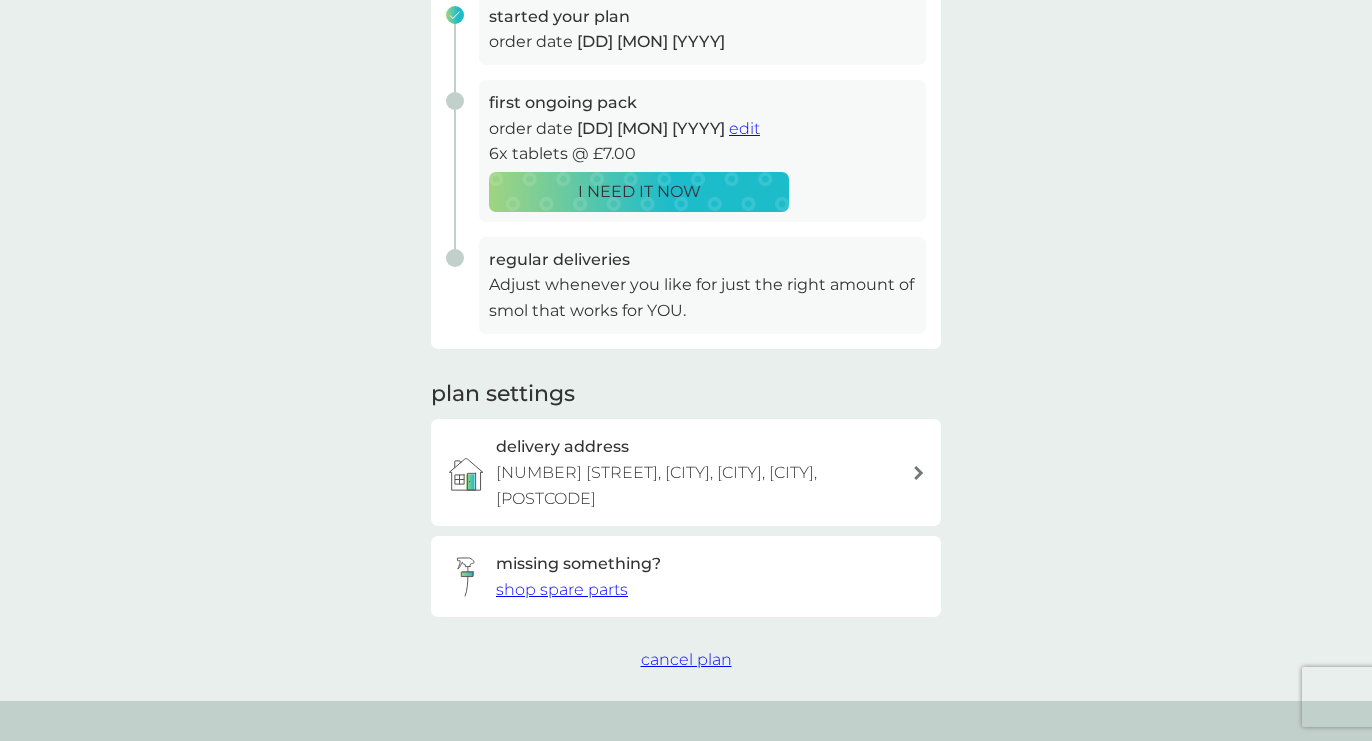 scroll, scrollTop: 342, scrollLeft: 0, axis: vertical 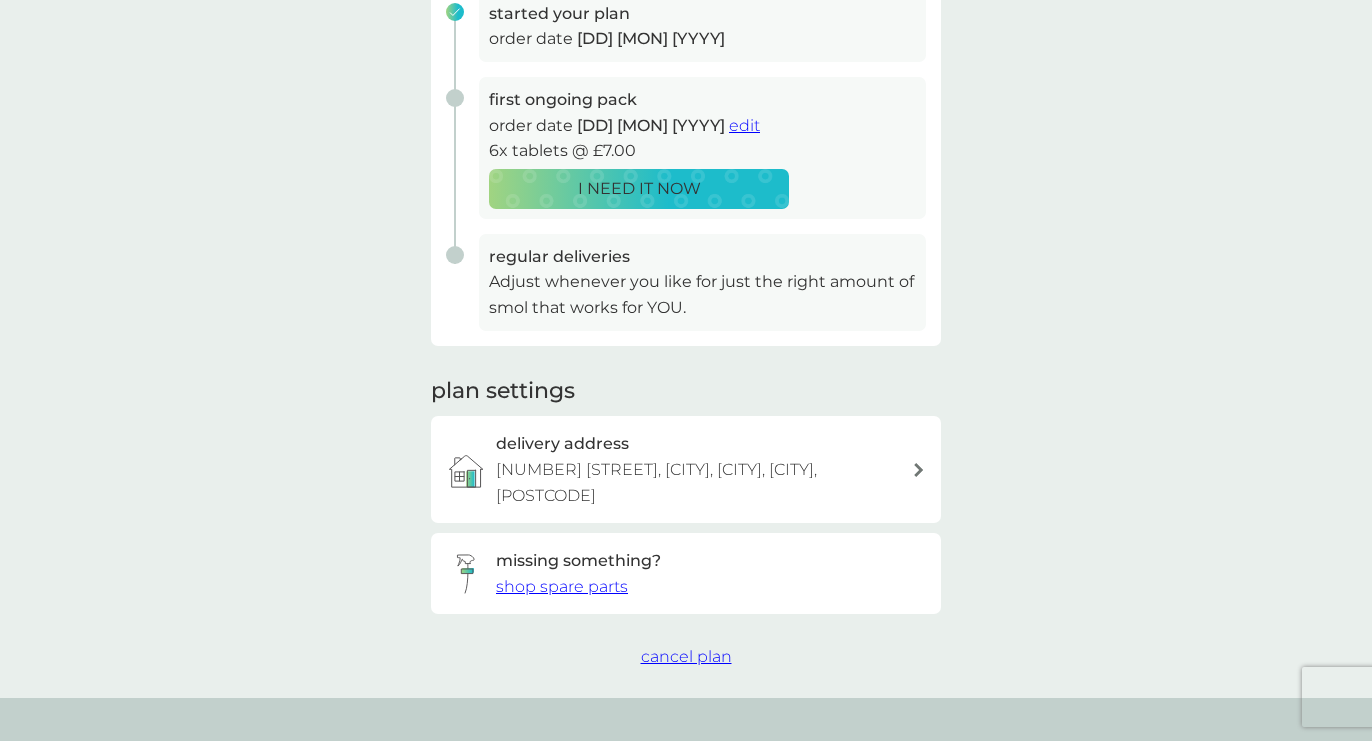 click on "cancel plan" at bounding box center [686, 656] 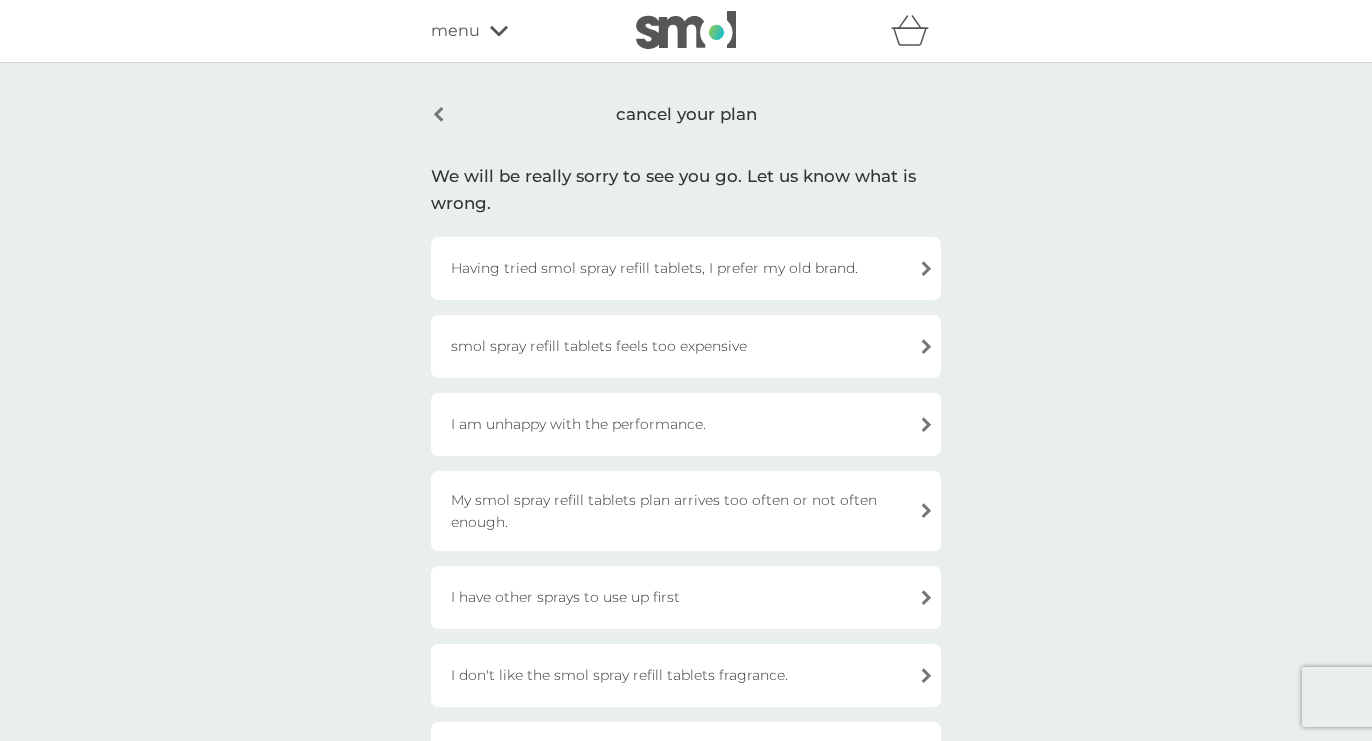 click on "I am unhappy with the performance." at bounding box center (686, 424) 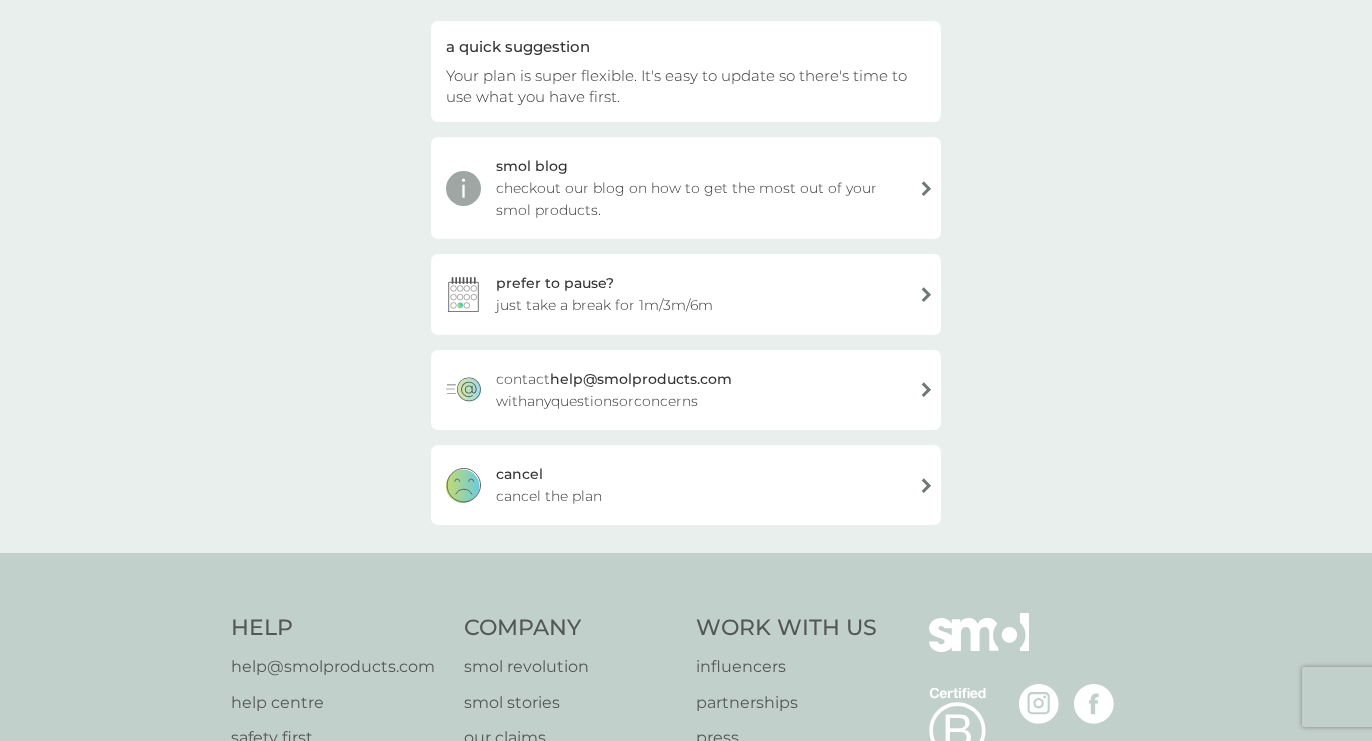 scroll, scrollTop: 199, scrollLeft: 0, axis: vertical 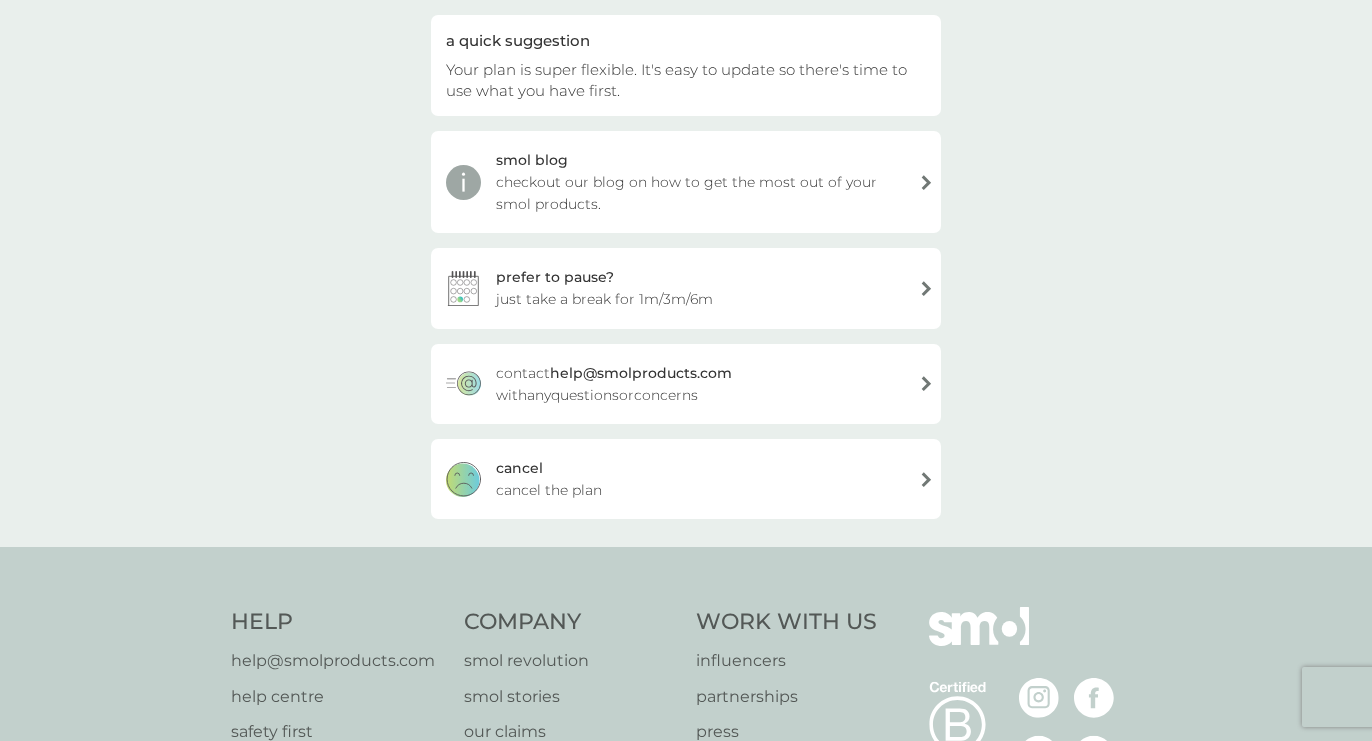 click on "cancel cancel the plan" at bounding box center (686, 479) 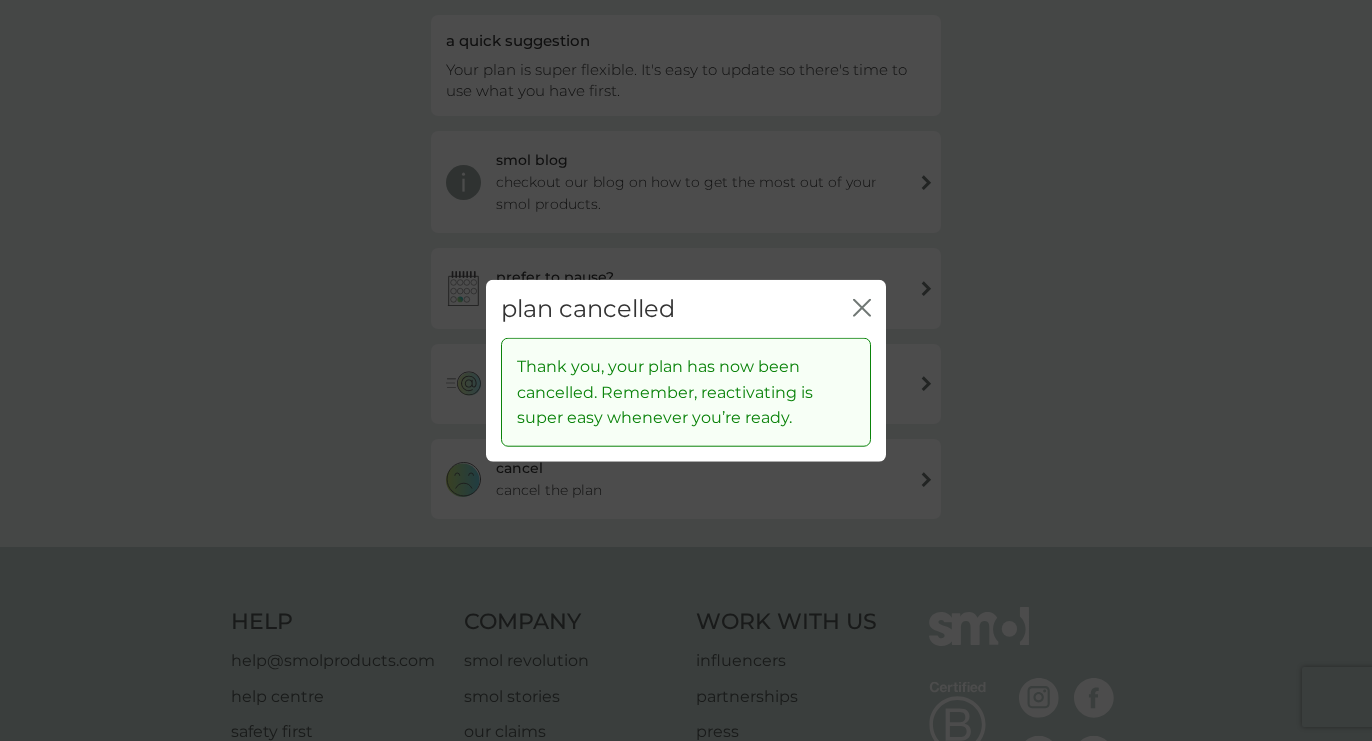 click on "close" 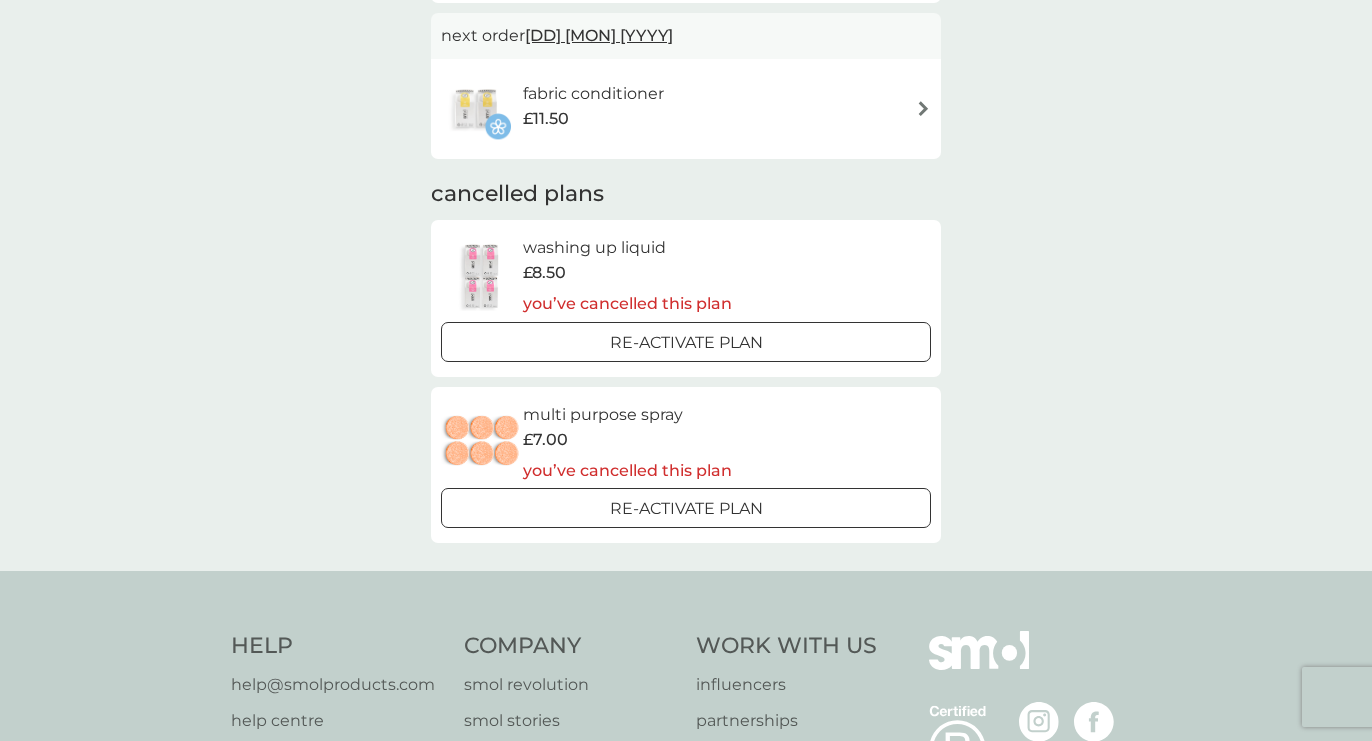 scroll, scrollTop: 375, scrollLeft: 0, axis: vertical 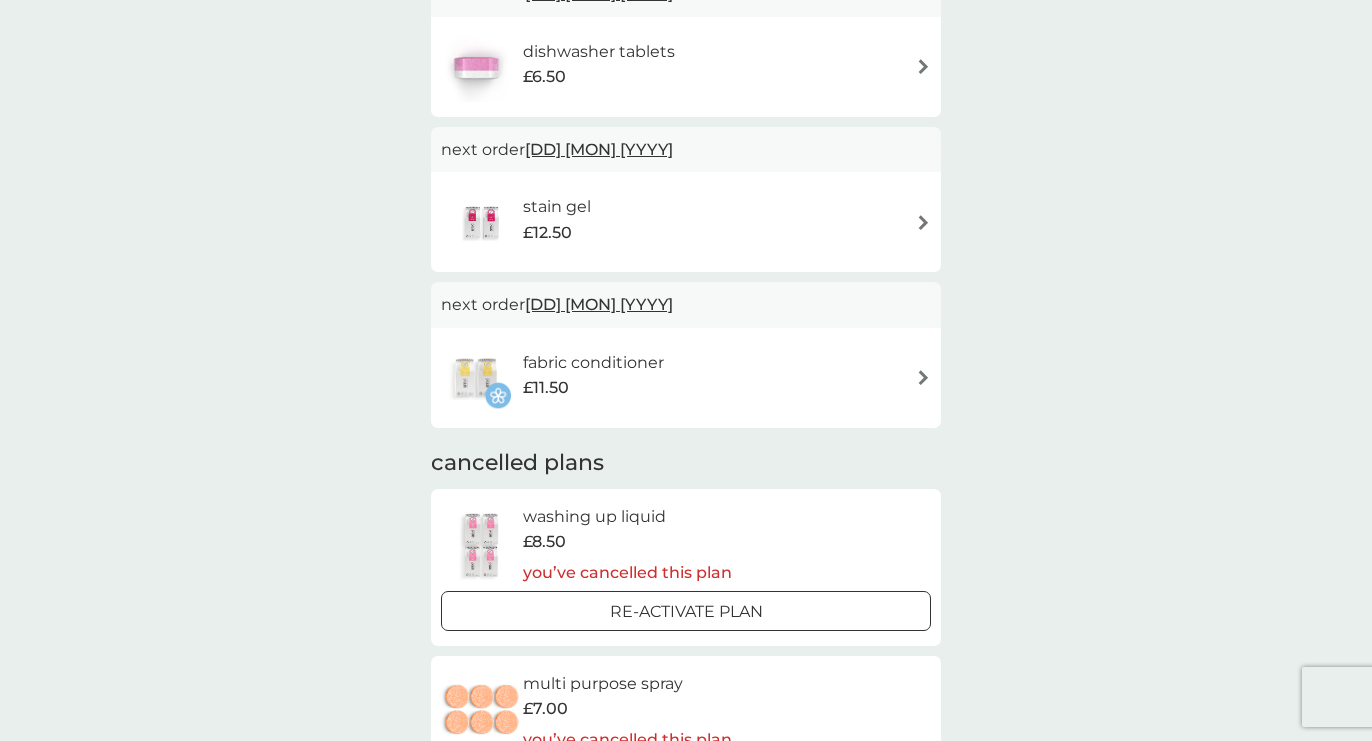 click on "fabric conditioner £11.50" at bounding box center (686, 378) 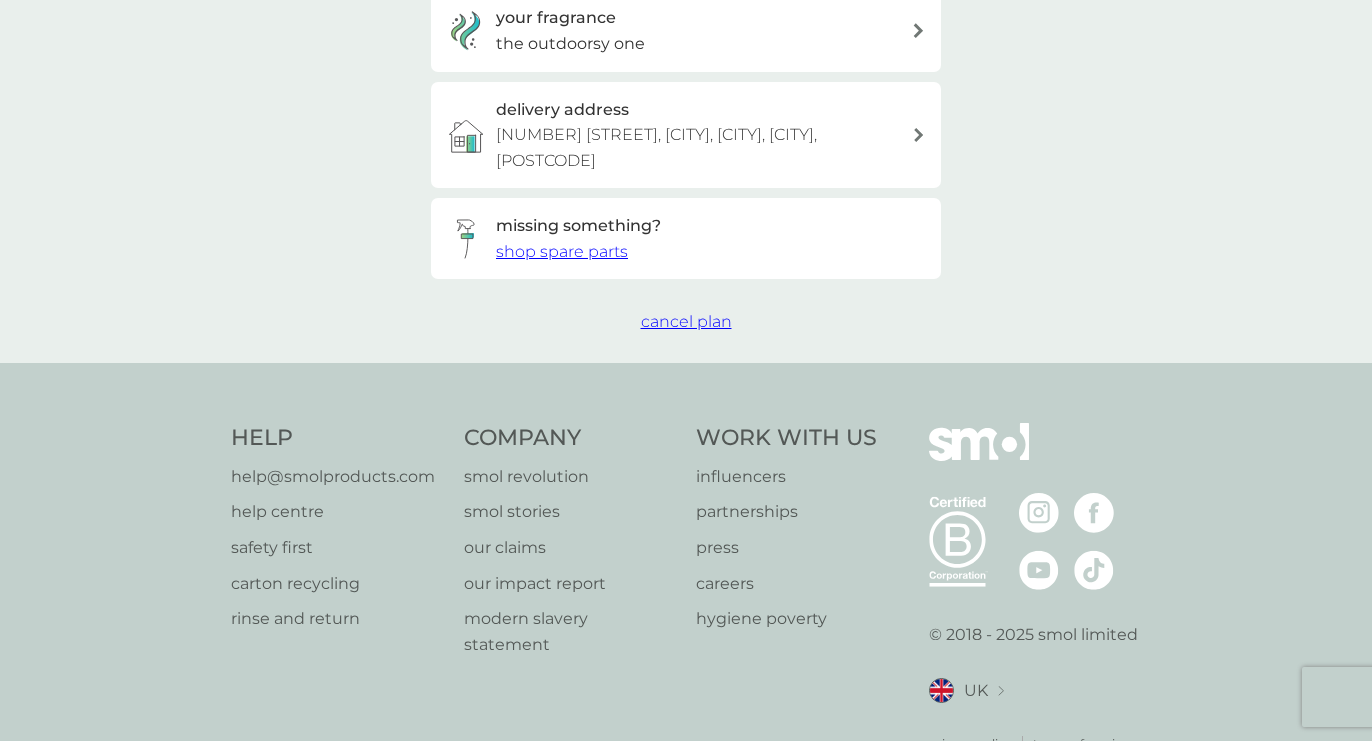 scroll, scrollTop: 807, scrollLeft: 0, axis: vertical 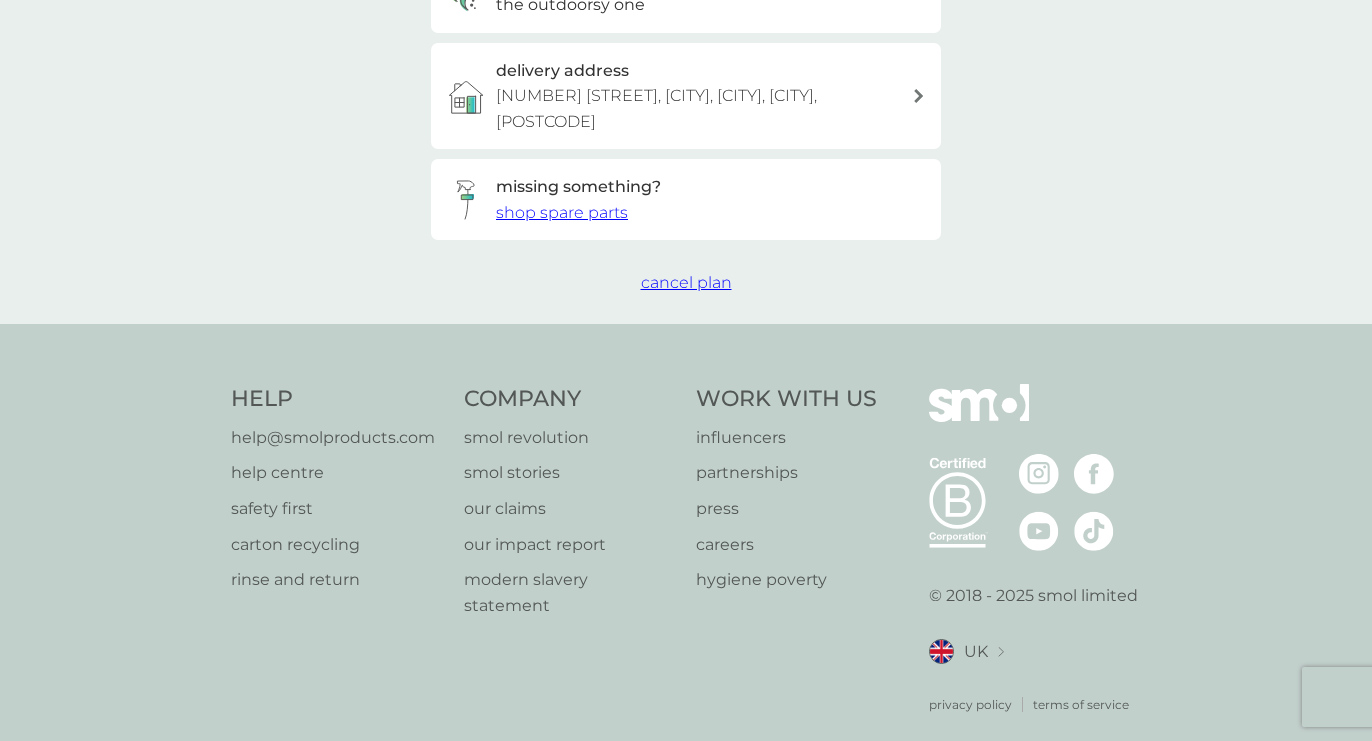click on "cancel plan" at bounding box center (686, 282) 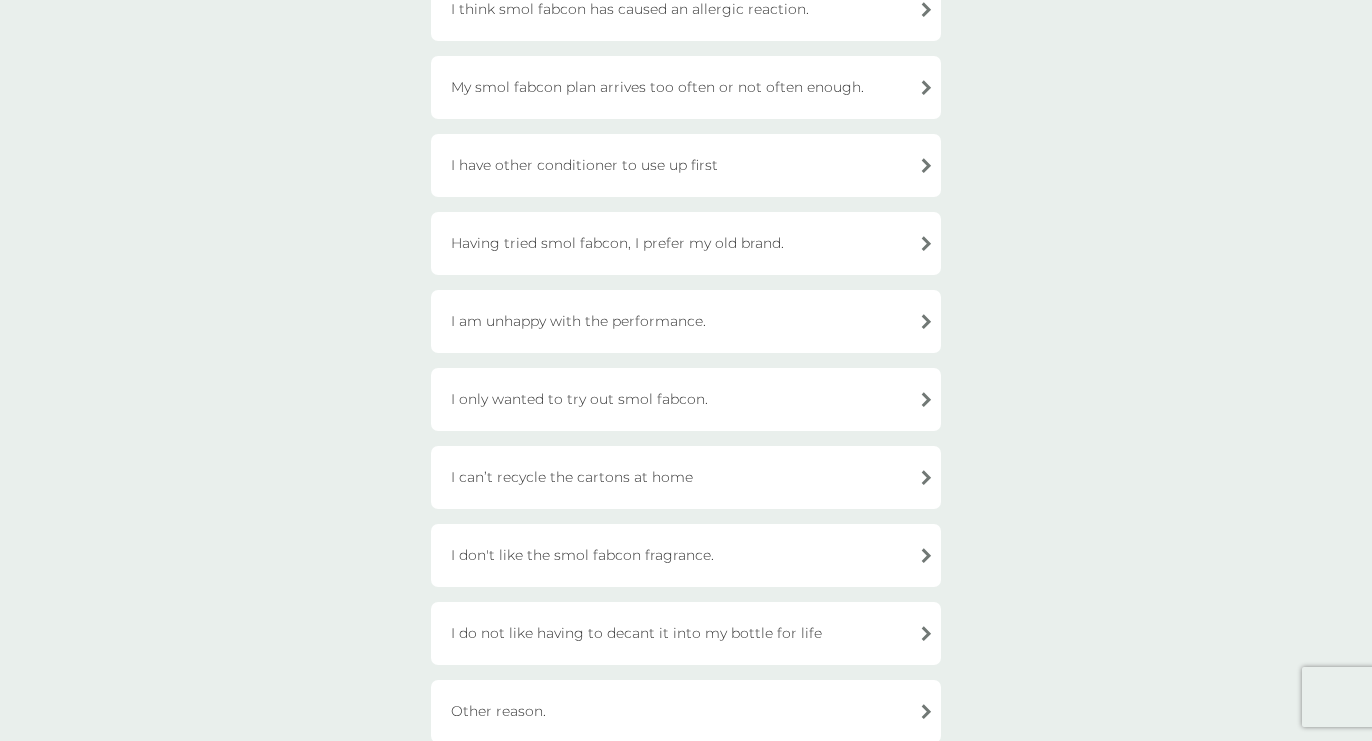scroll, scrollTop: 332, scrollLeft: 0, axis: vertical 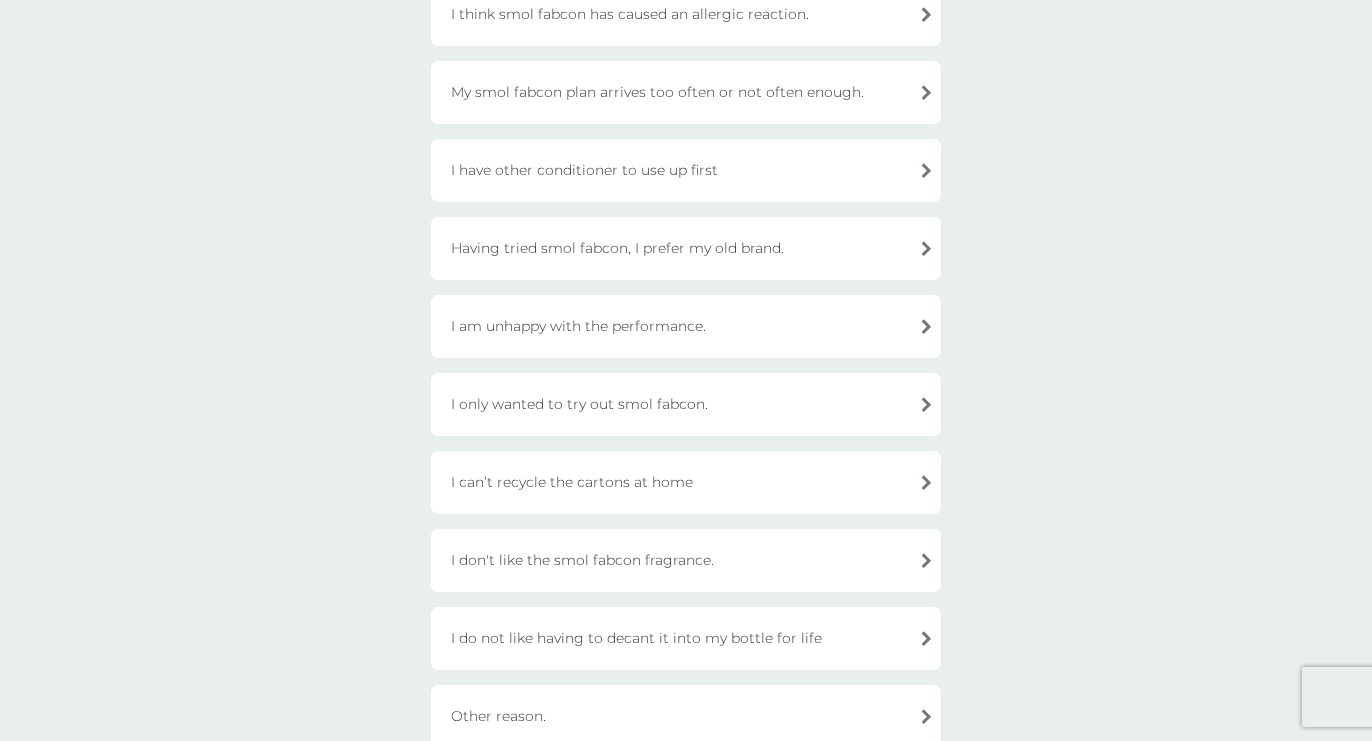 click on "I only wanted to try out smol fabcon." at bounding box center [686, 404] 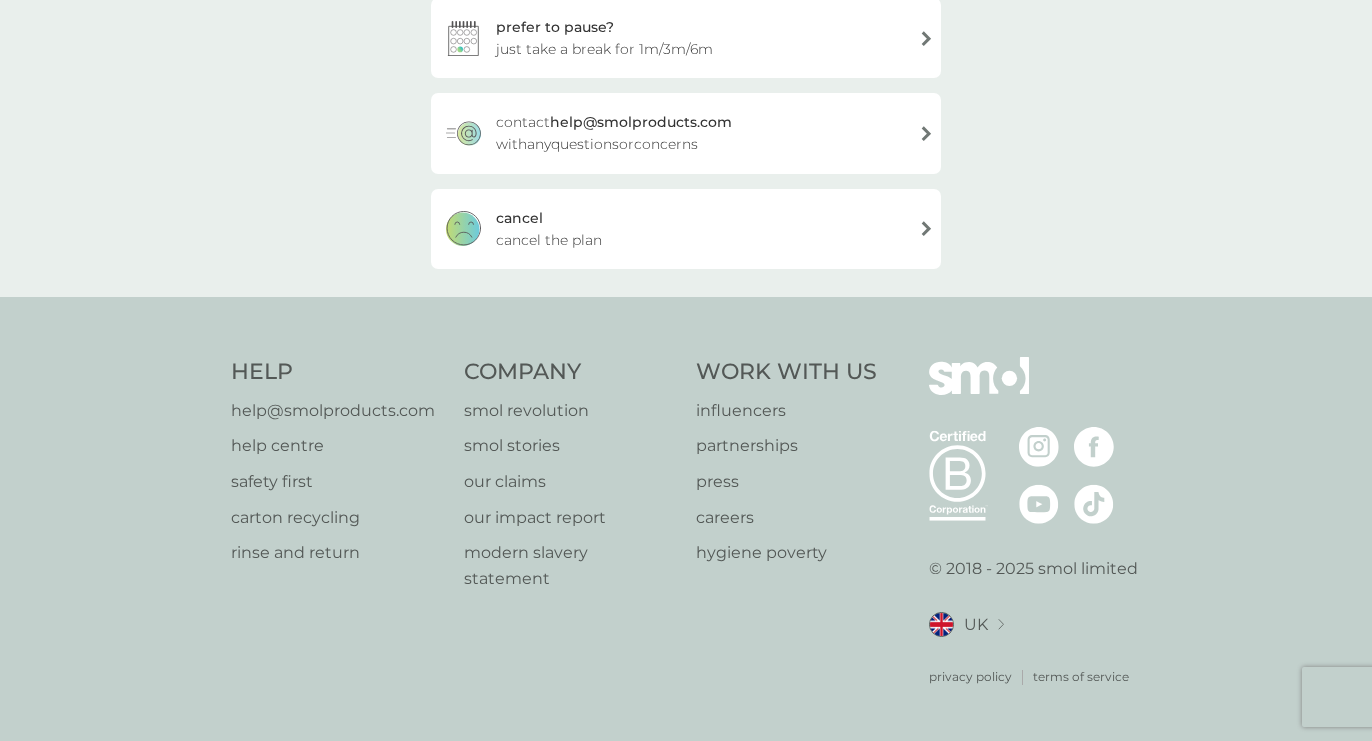 click on "cancel cancel the plan" at bounding box center [686, 229] 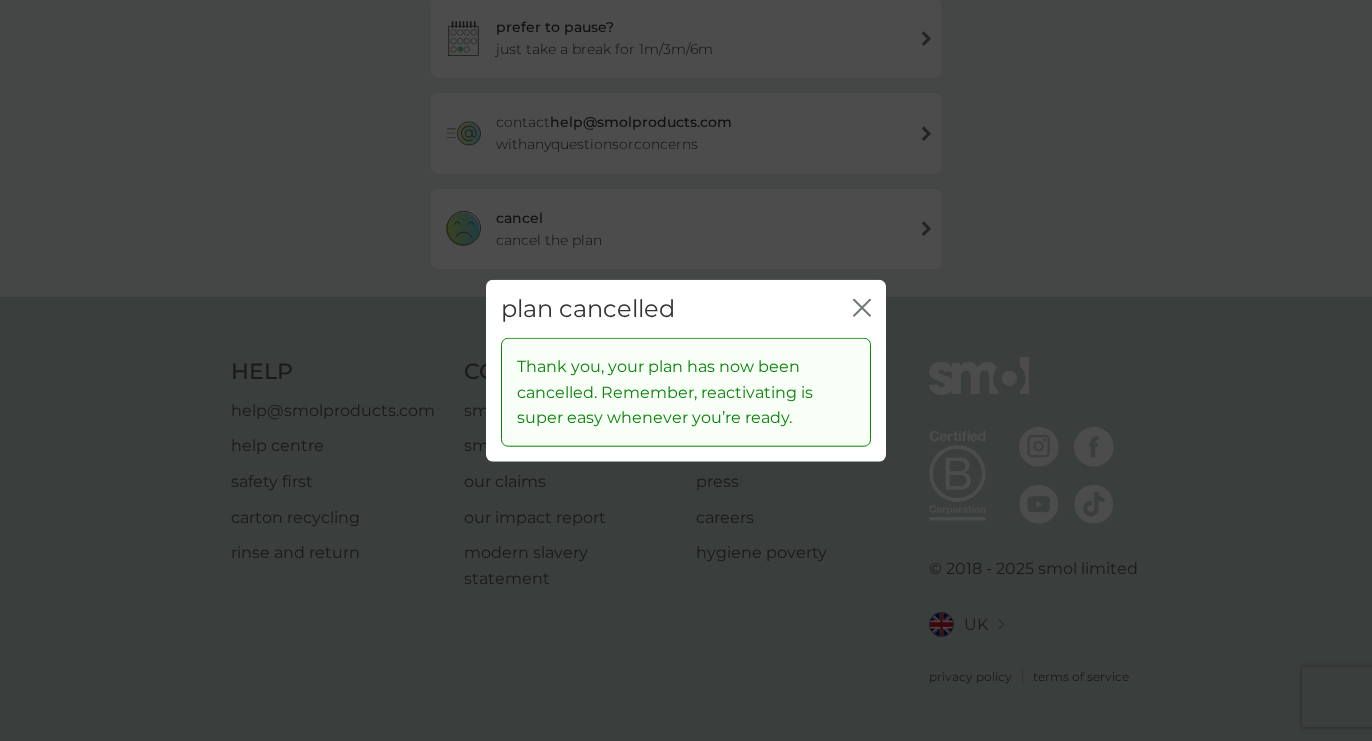 click on "close" 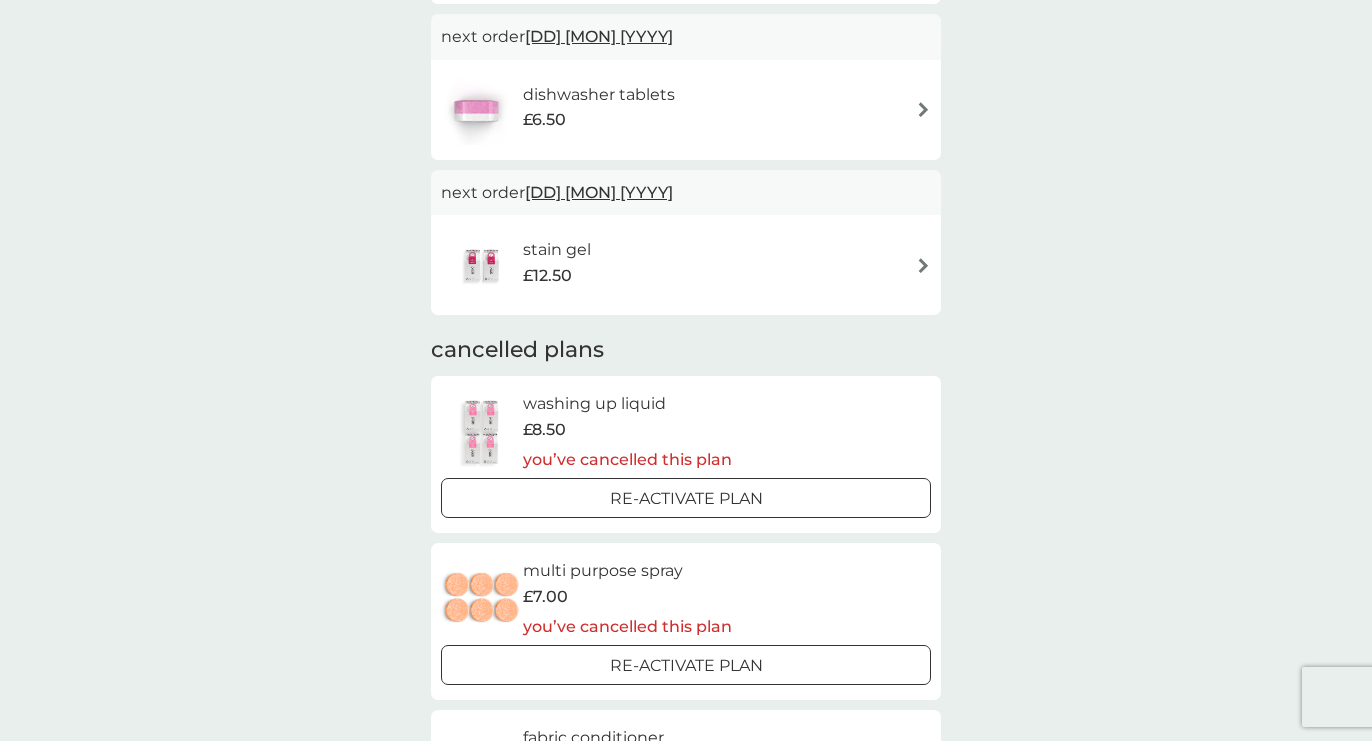 scroll, scrollTop: 0, scrollLeft: 0, axis: both 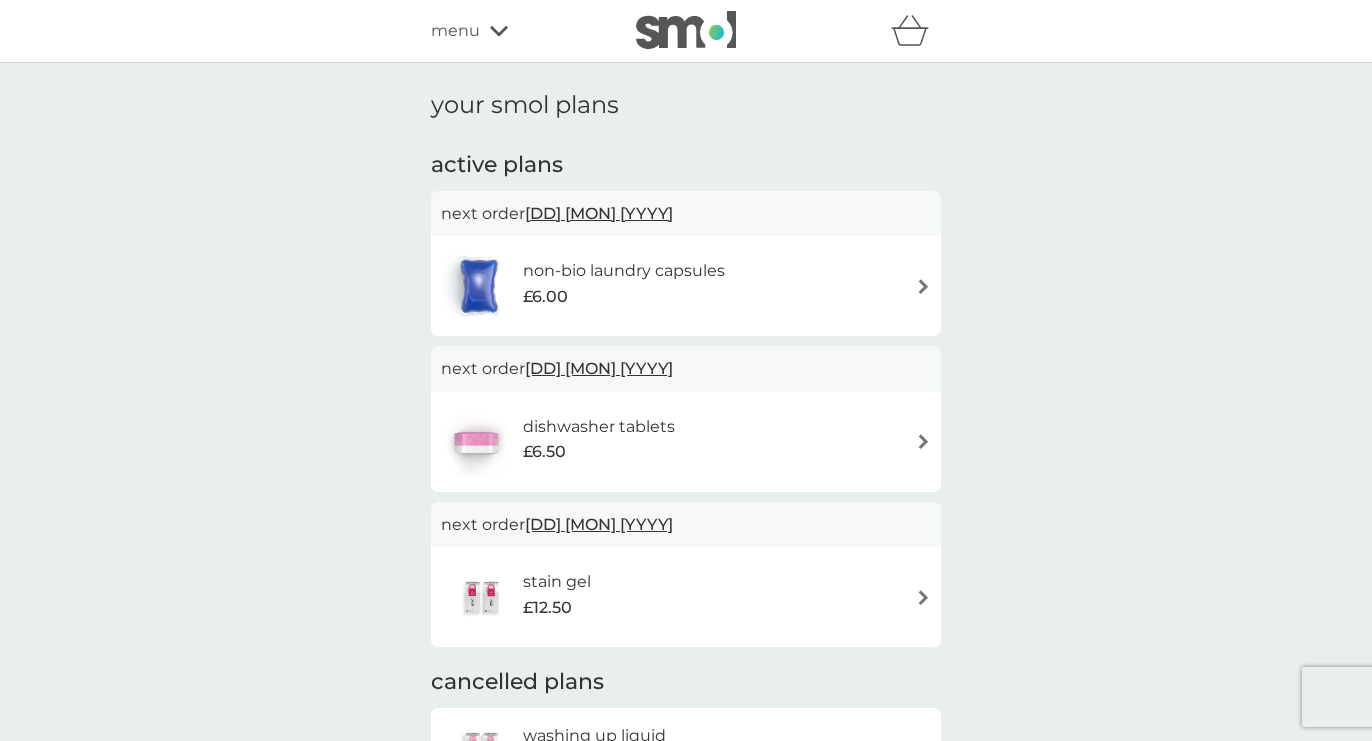 click at bounding box center (923, 286) 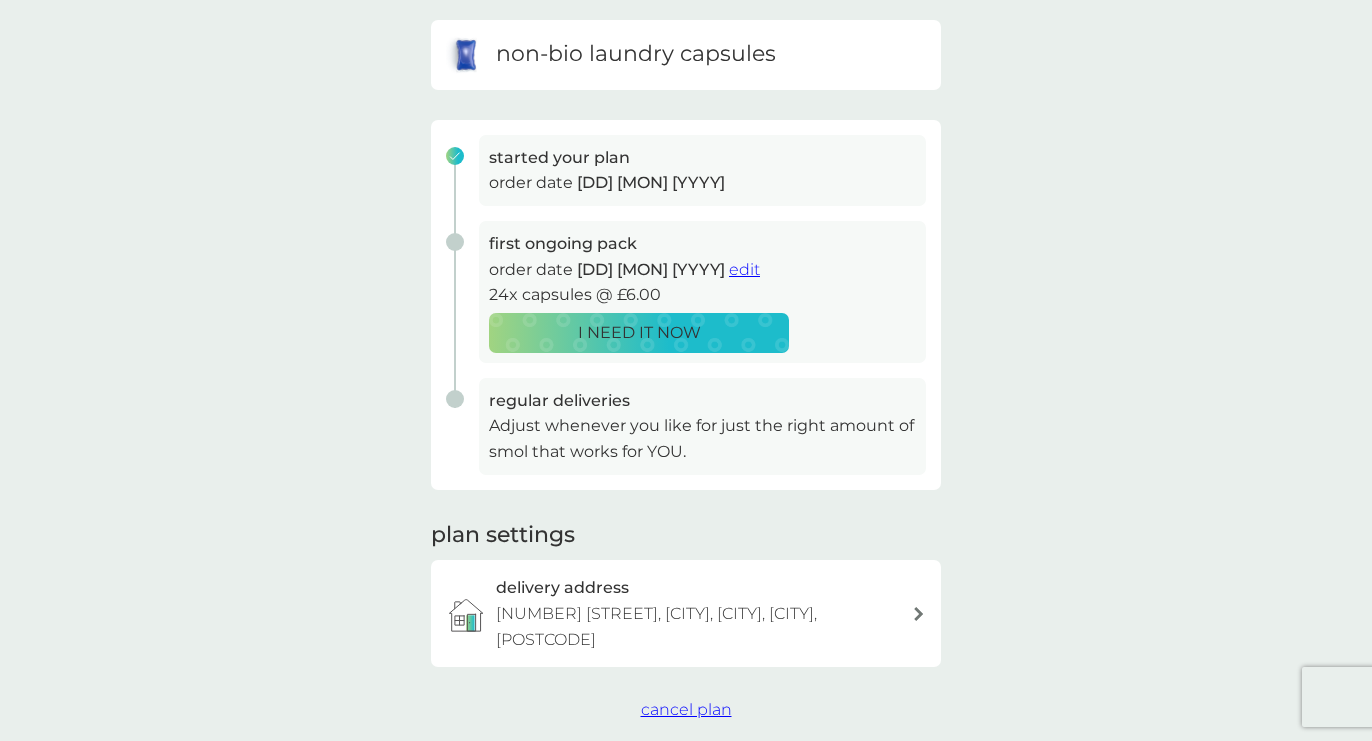 scroll, scrollTop: 204, scrollLeft: 0, axis: vertical 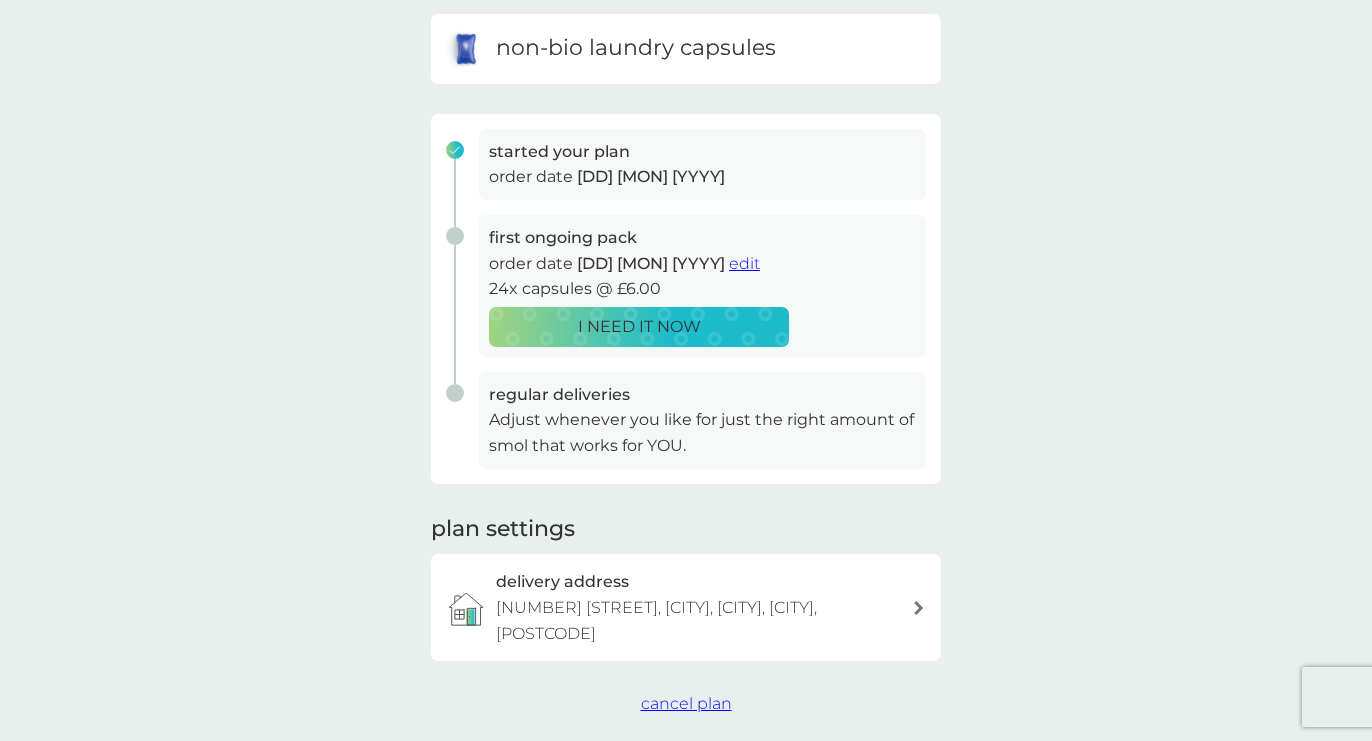 click on "cancel plan" at bounding box center (686, 703) 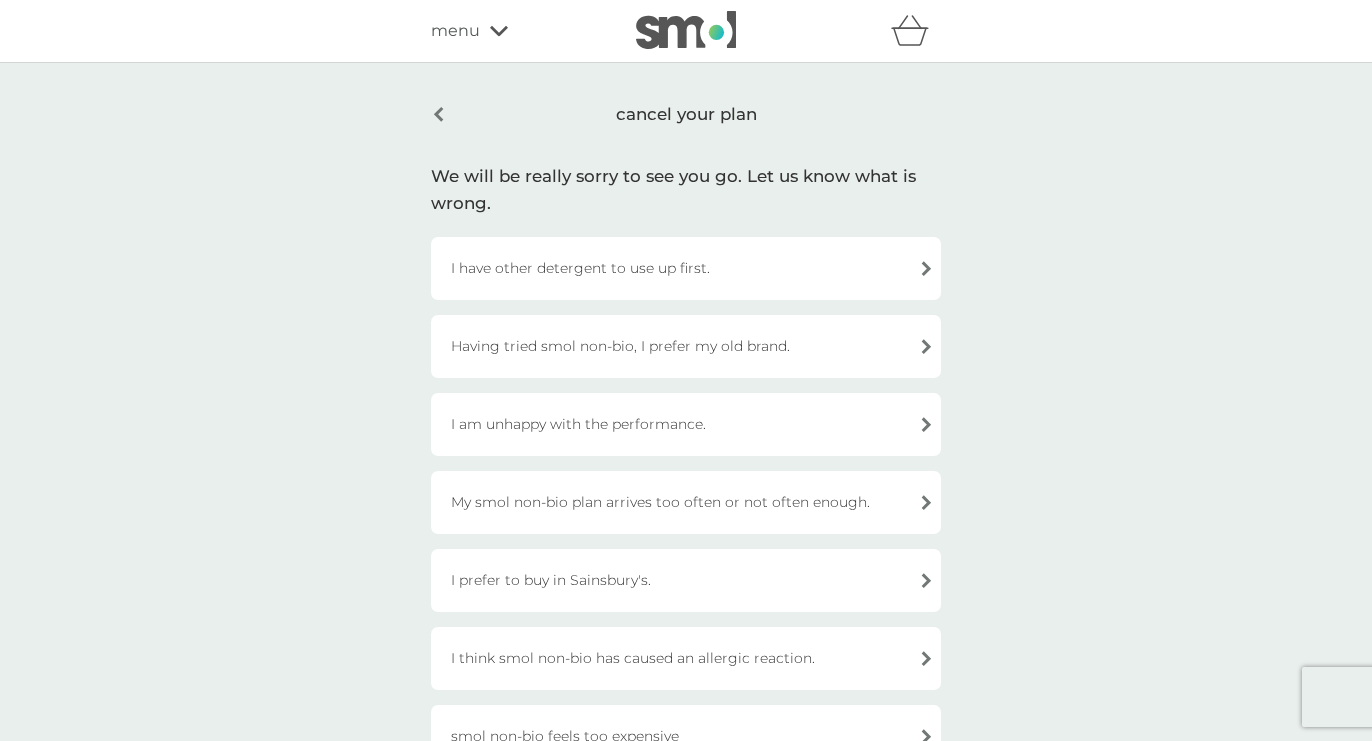 click on "I have other detergent to use up first." at bounding box center (686, 268) 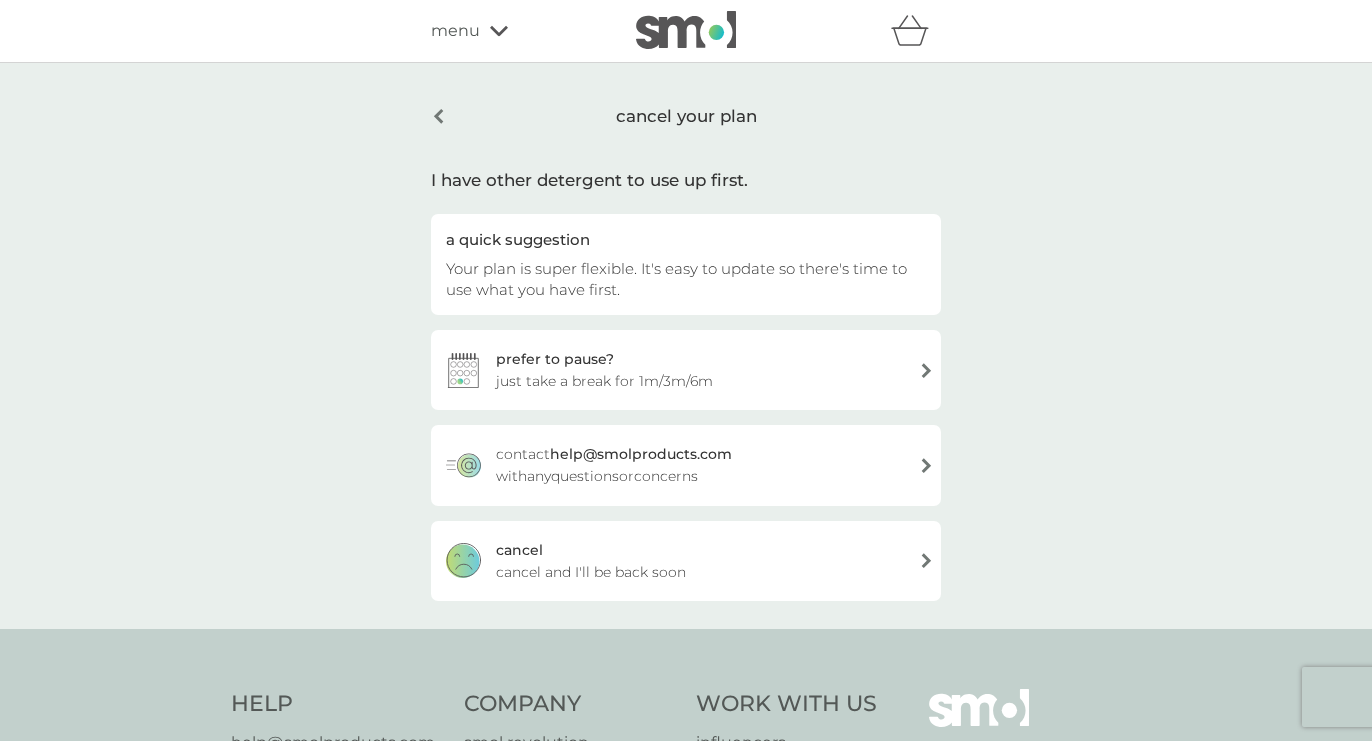 click on "cancel cancel and I'll be back soon" at bounding box center (686, 561) 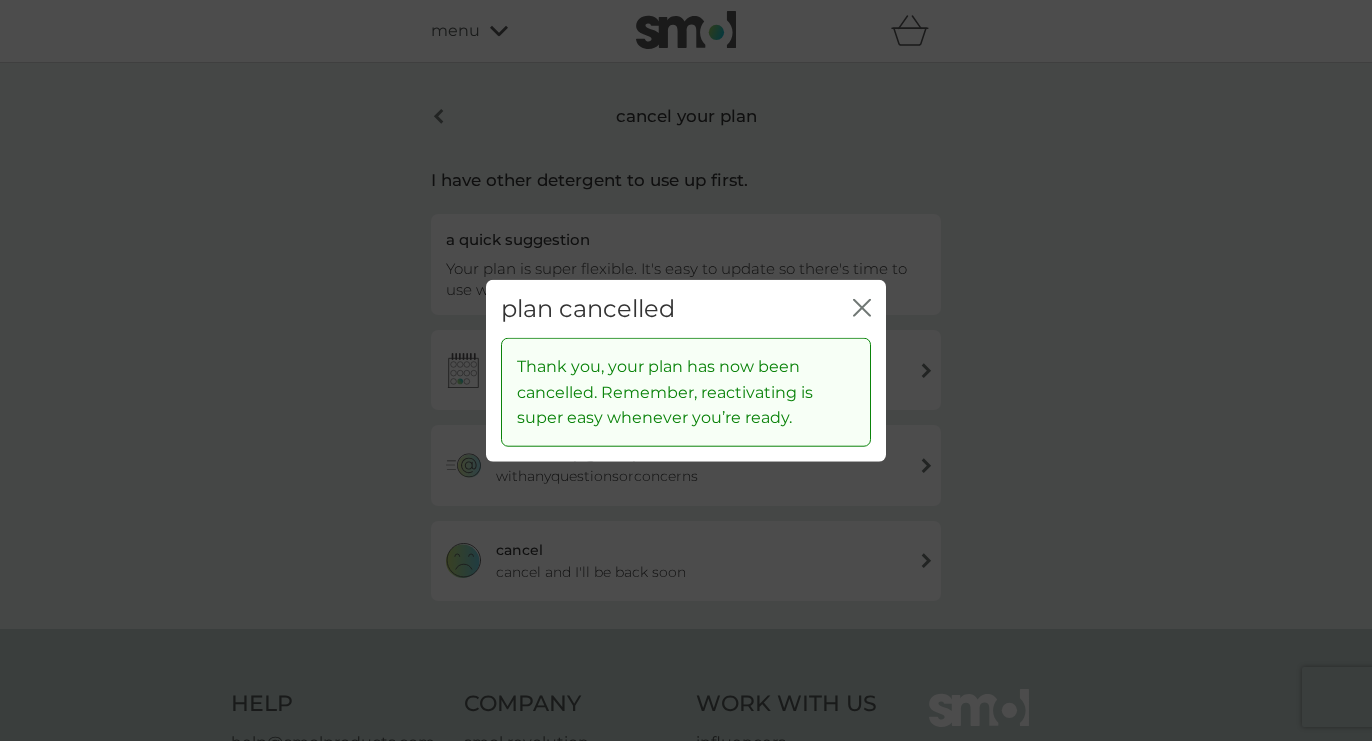 click on "close" 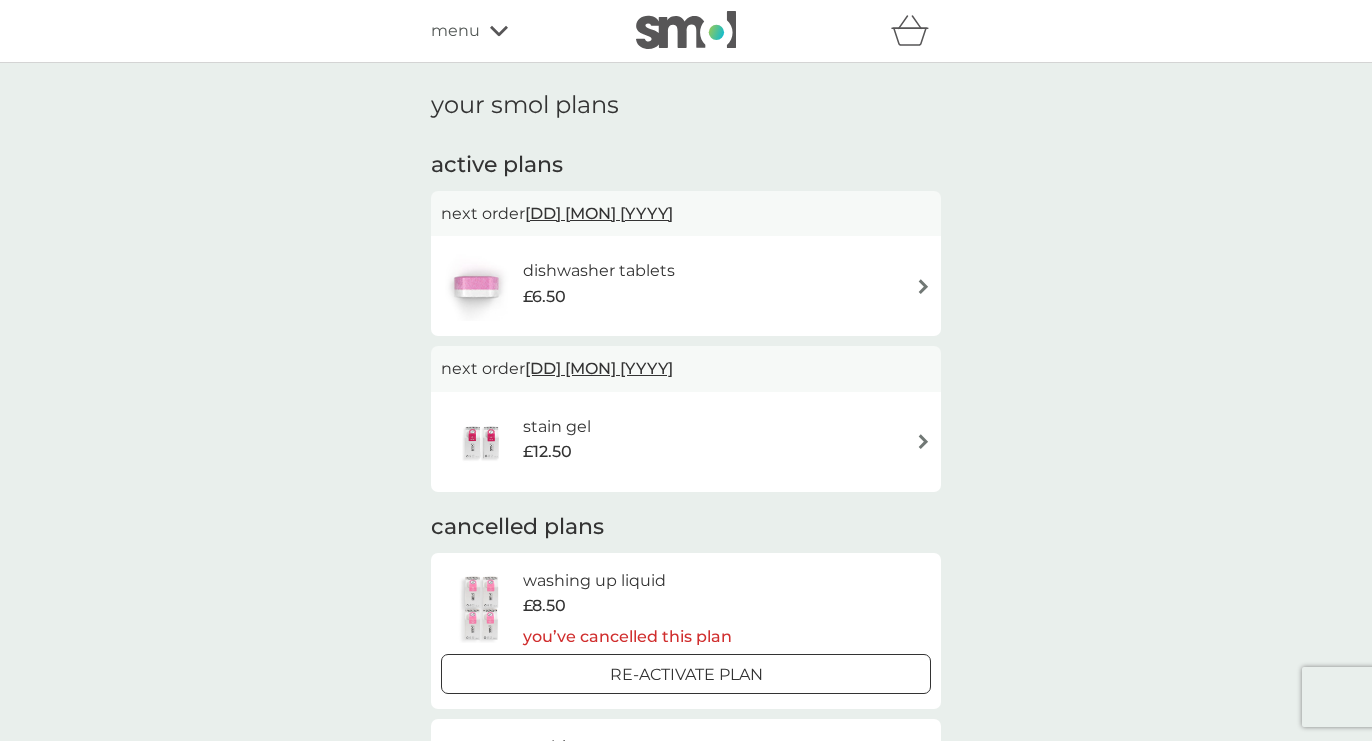 click on "stain gel £12.50" at bounding box center [686, 442] 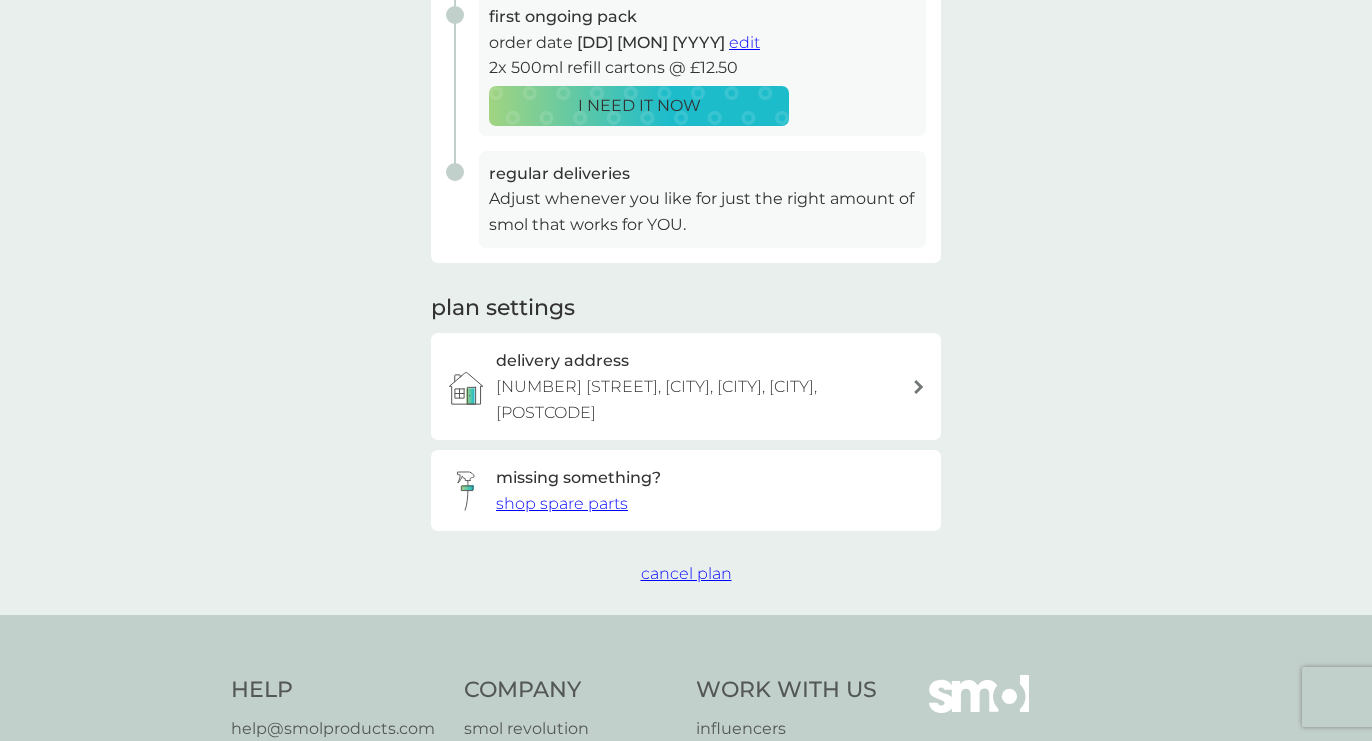 scroll, scrollTop: 457, scrollLeft: 0, axis: vertical 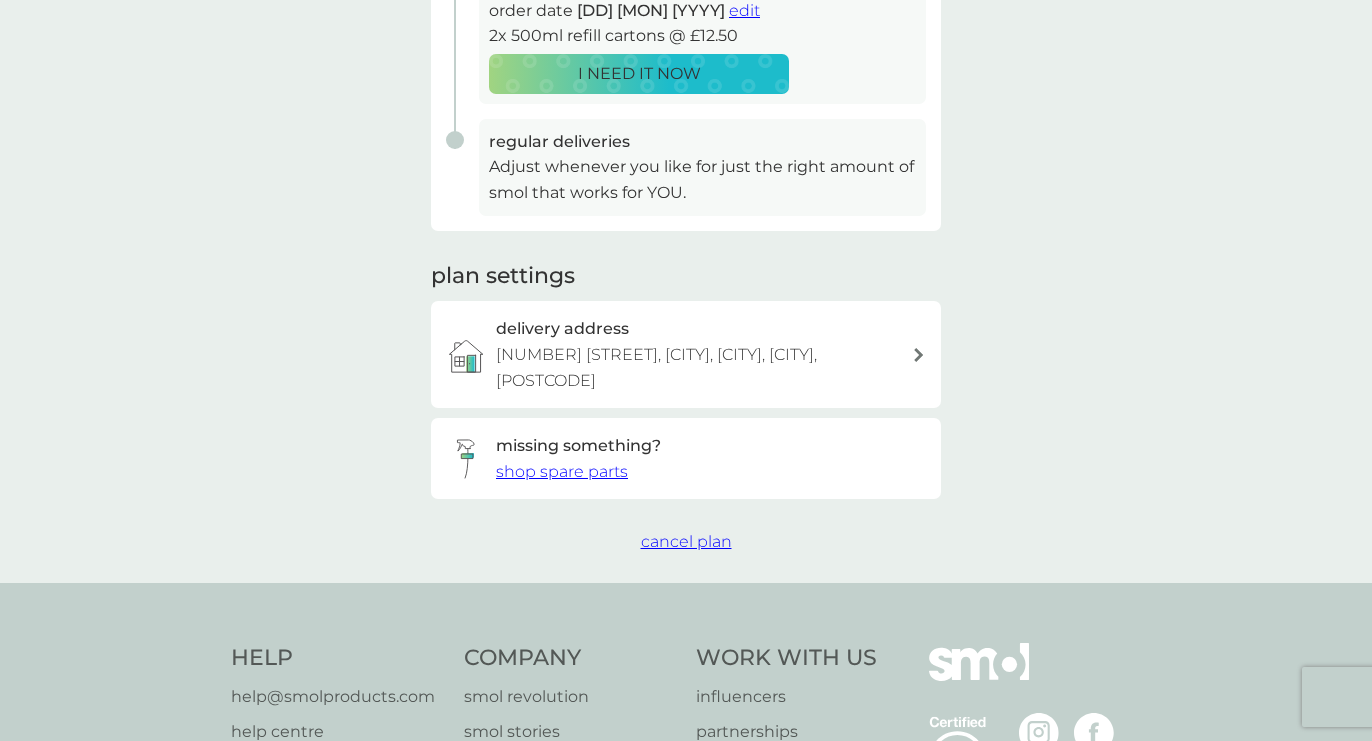 click on "cancel plan" at bounding box center (686, 541) 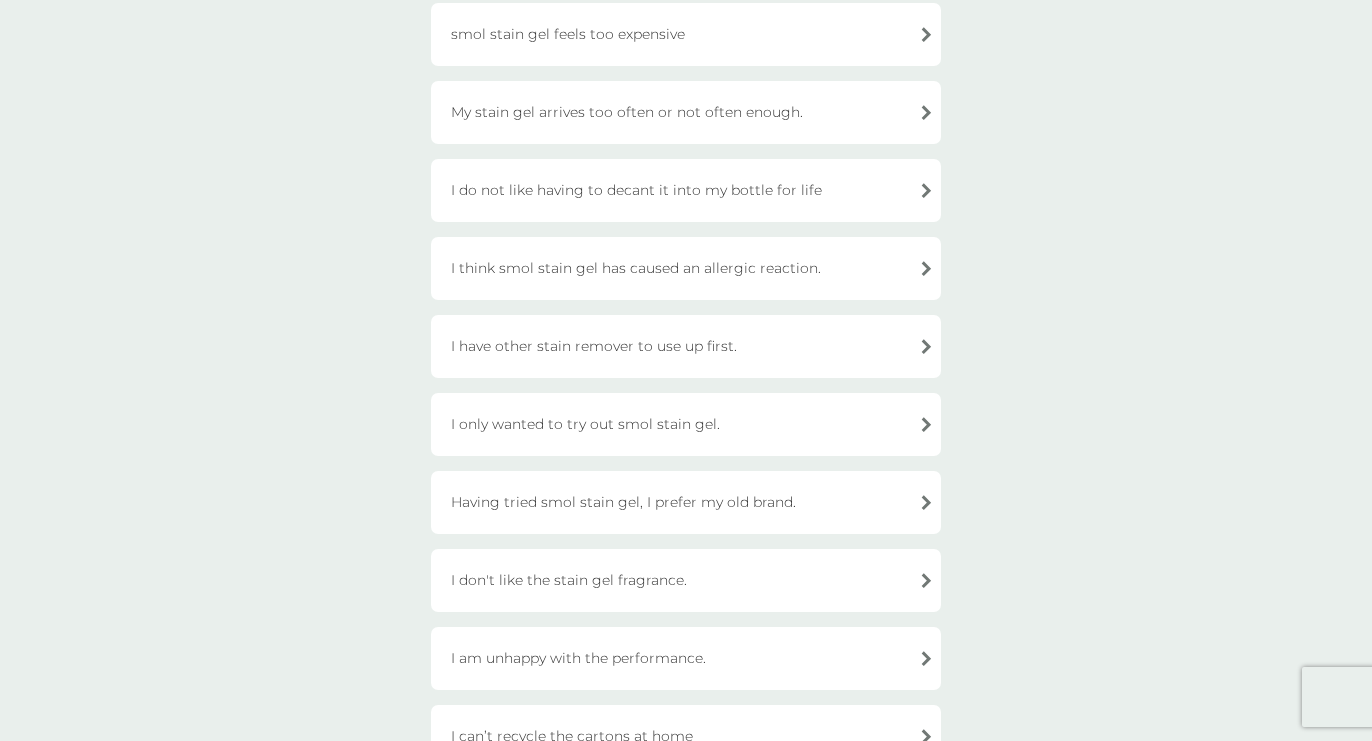 scroll, scrollTop: 232, scrollLeft: 0, axis: vertical 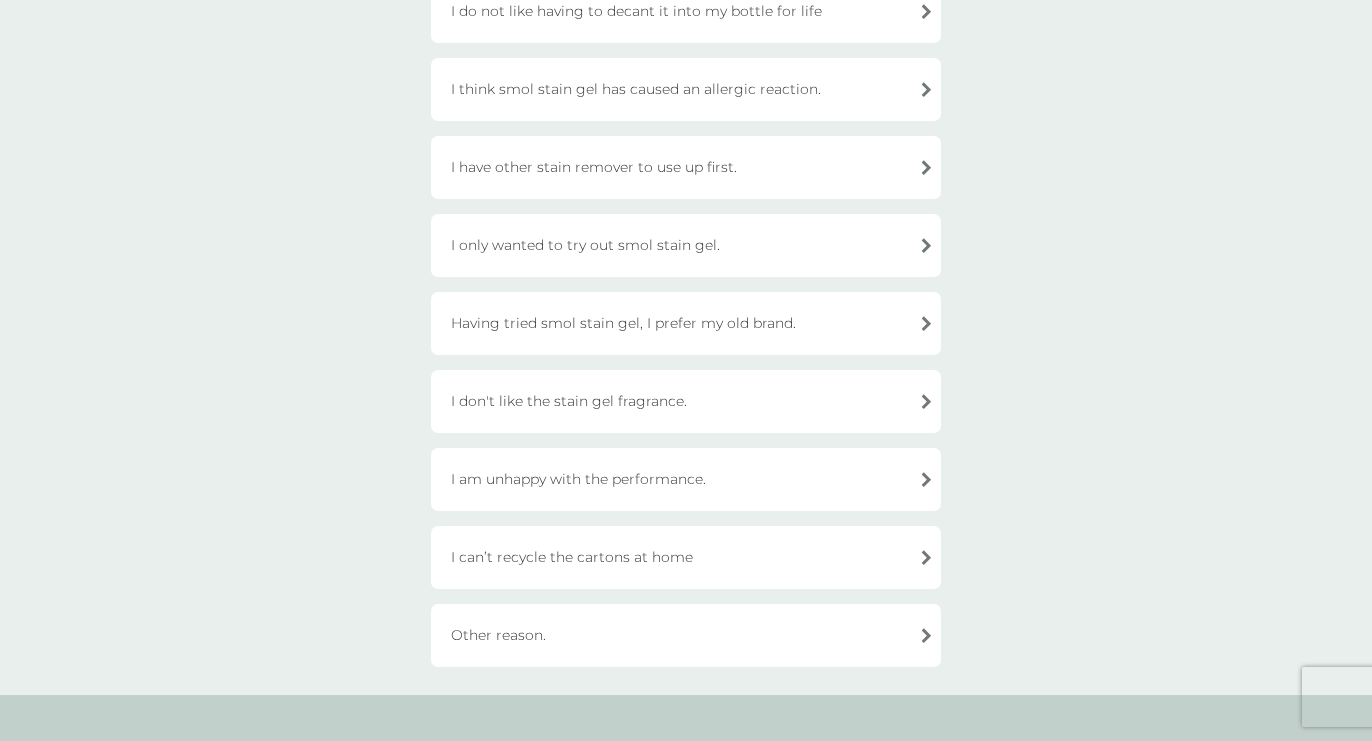 click on "Other reason." at bounding box center [686, 635] 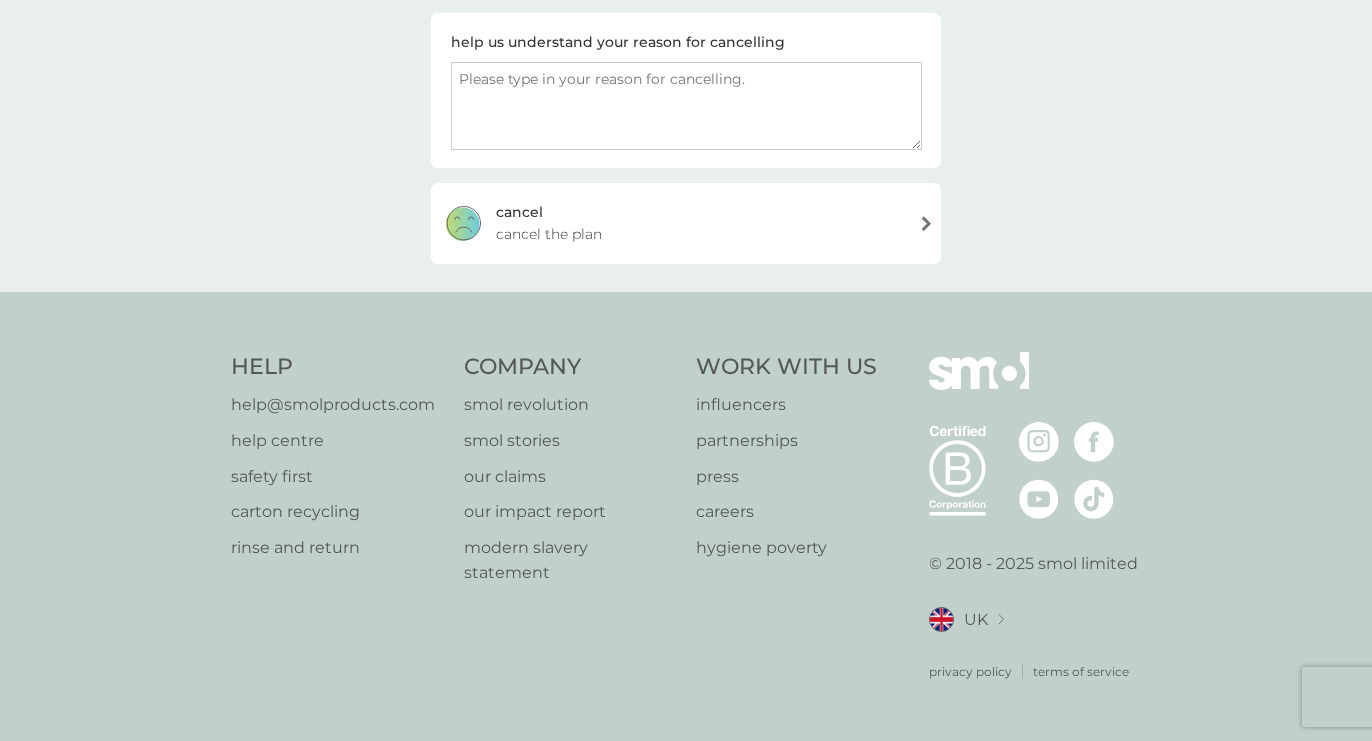 scroll, scrollTop: 334, scrollLeft: 0, axis: vertical 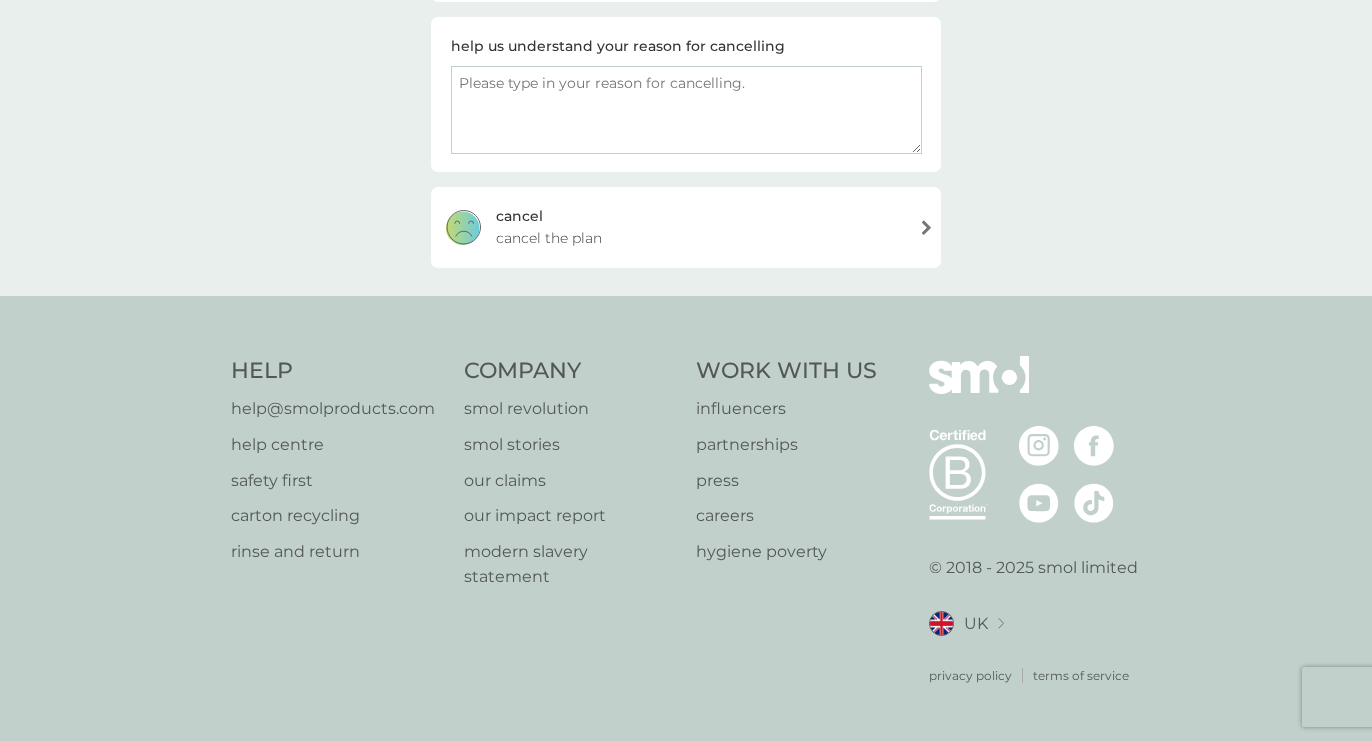 click on "cancel cancel the plan" at bounding box center (686, 227) 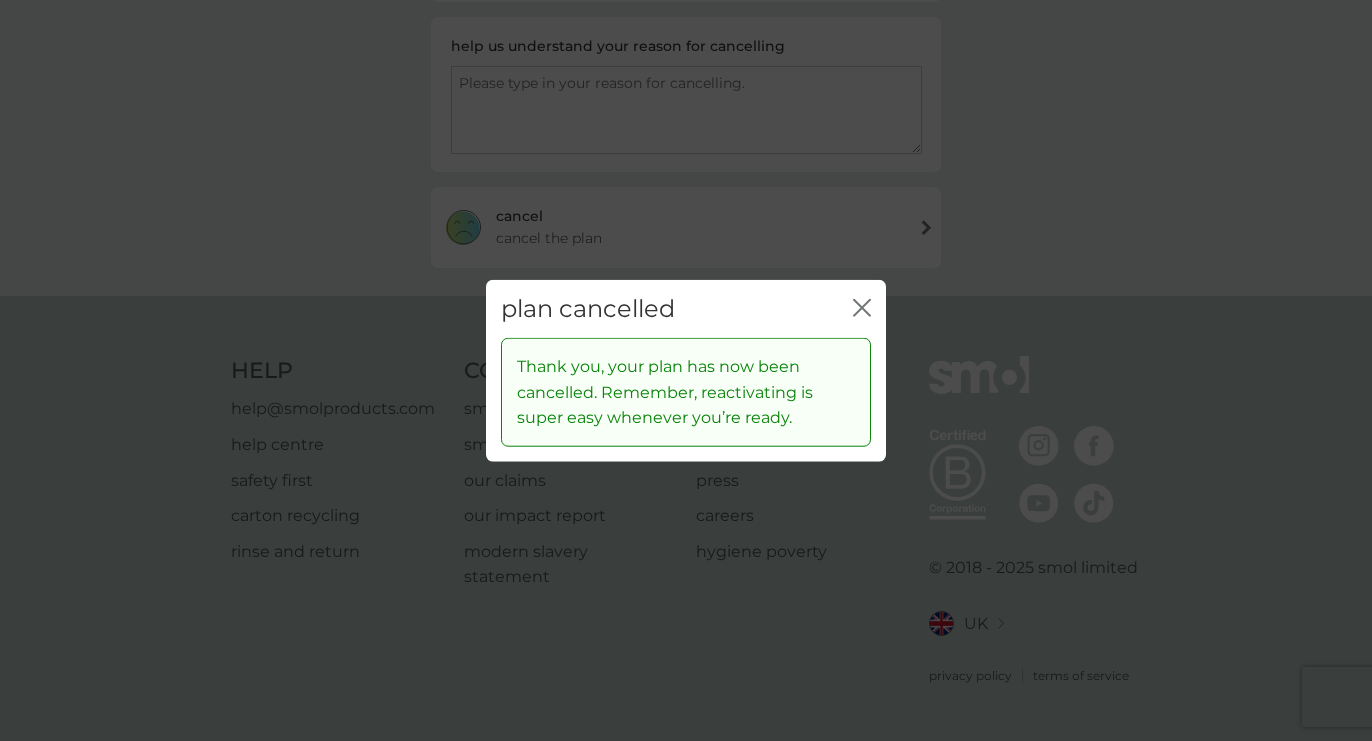 click on "plan cancelled close" at bounding box center (686, 308) 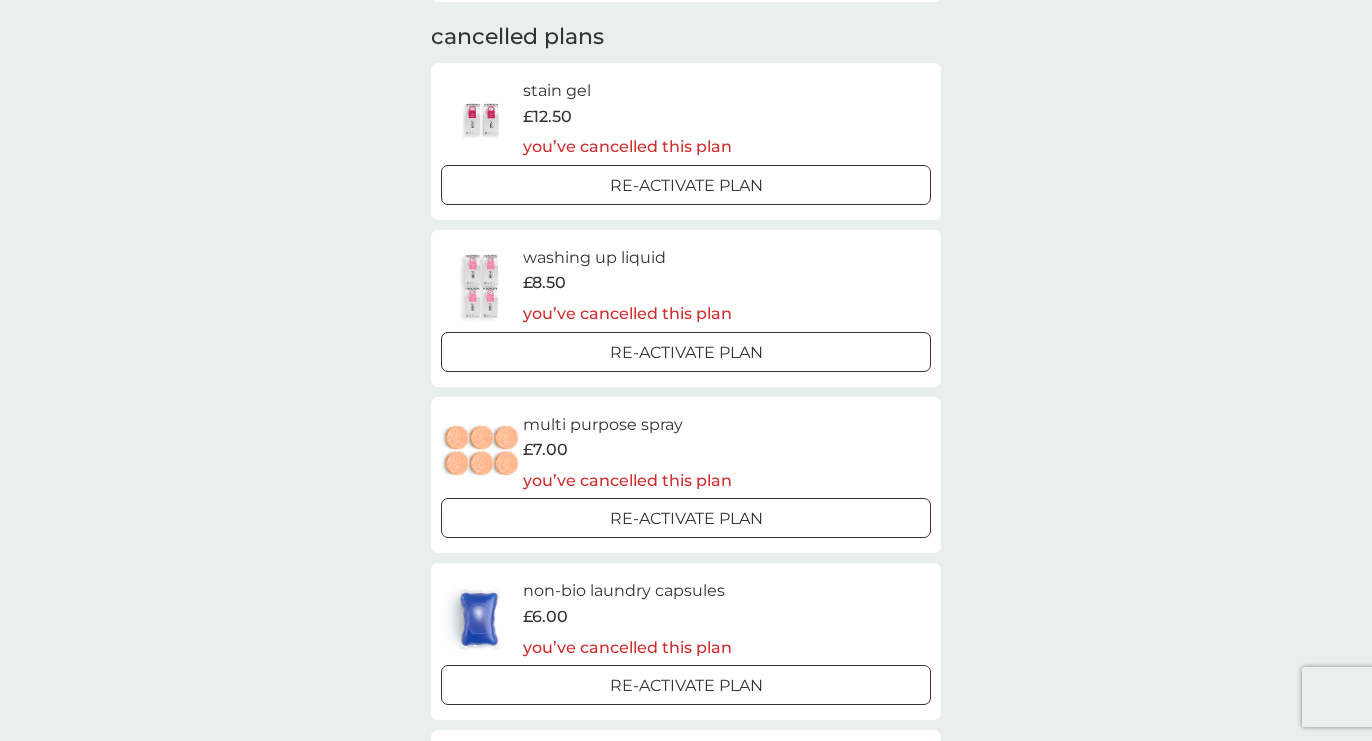 scroll, scrollTop: 0, scrollLeft: 0, axis: both 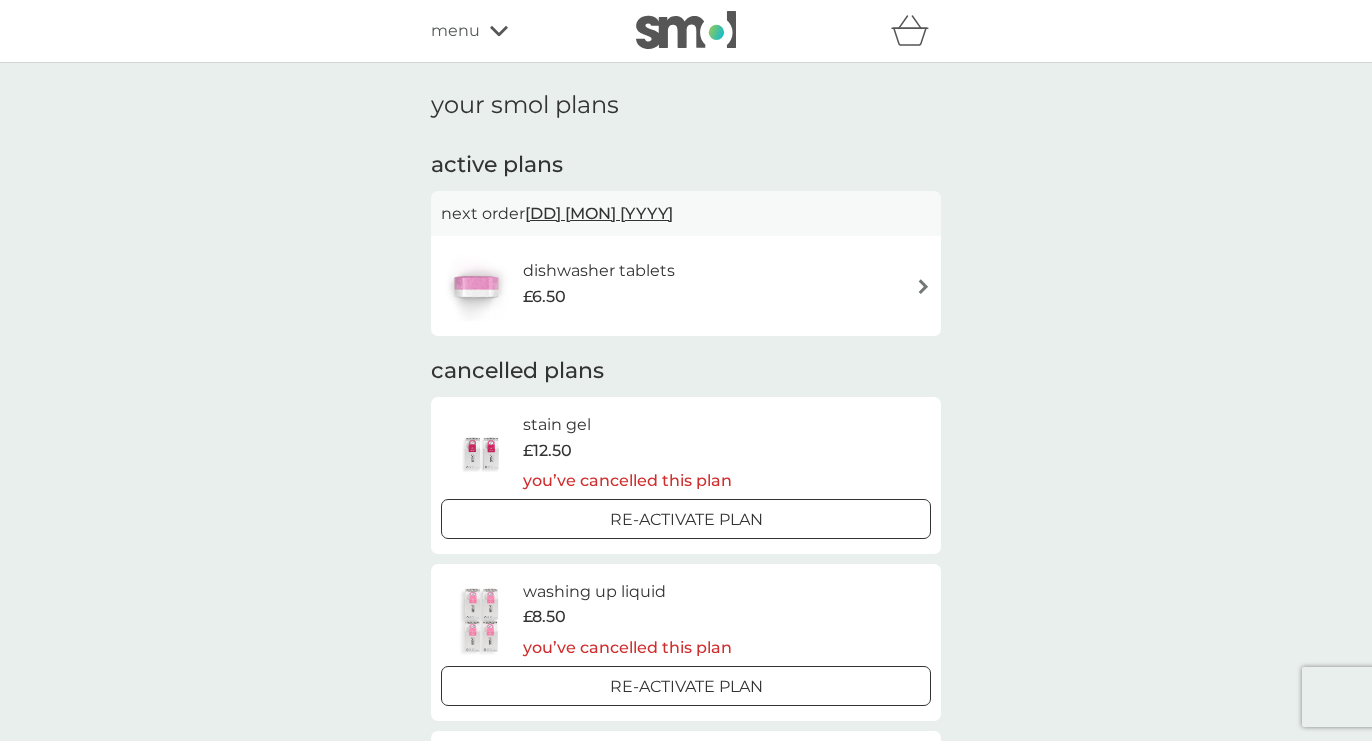 click at bounding box center (923, 286) 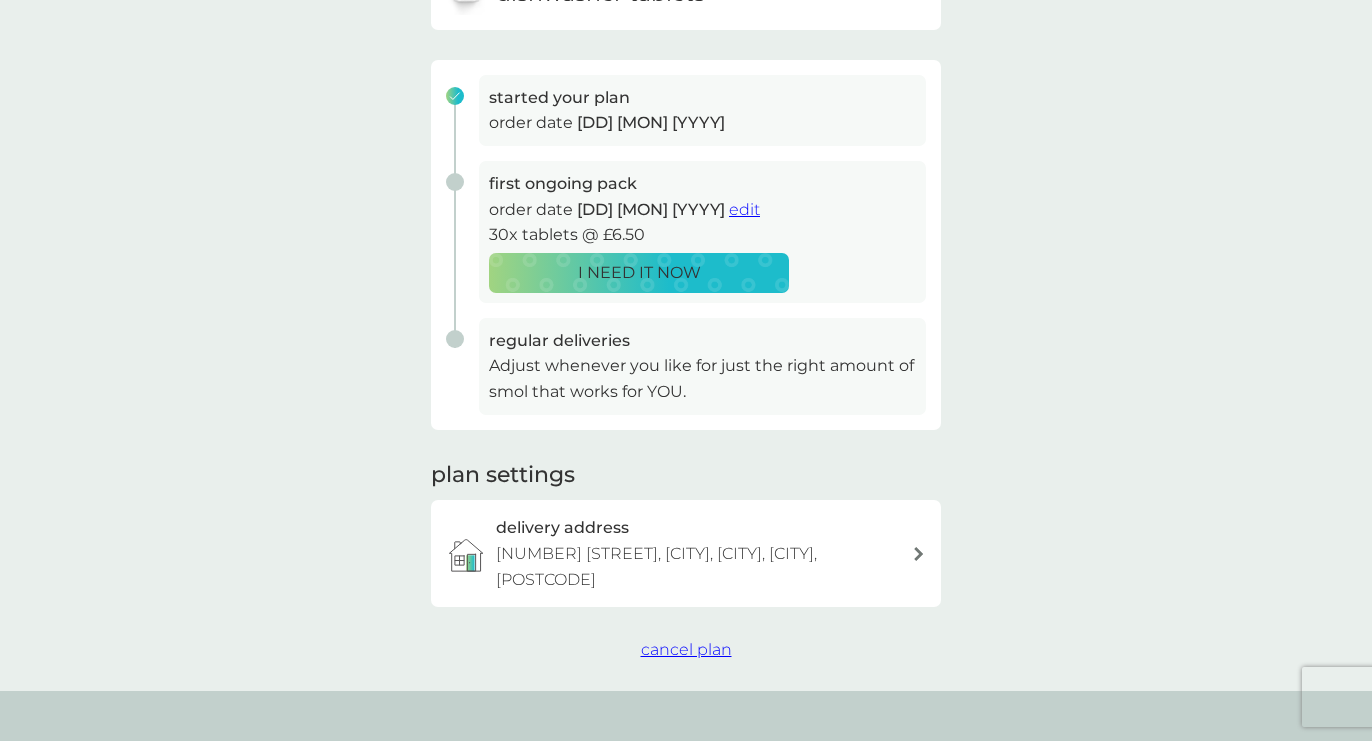 scroll, scrollTop: 288, scrollLeft: 0, axis: vertical 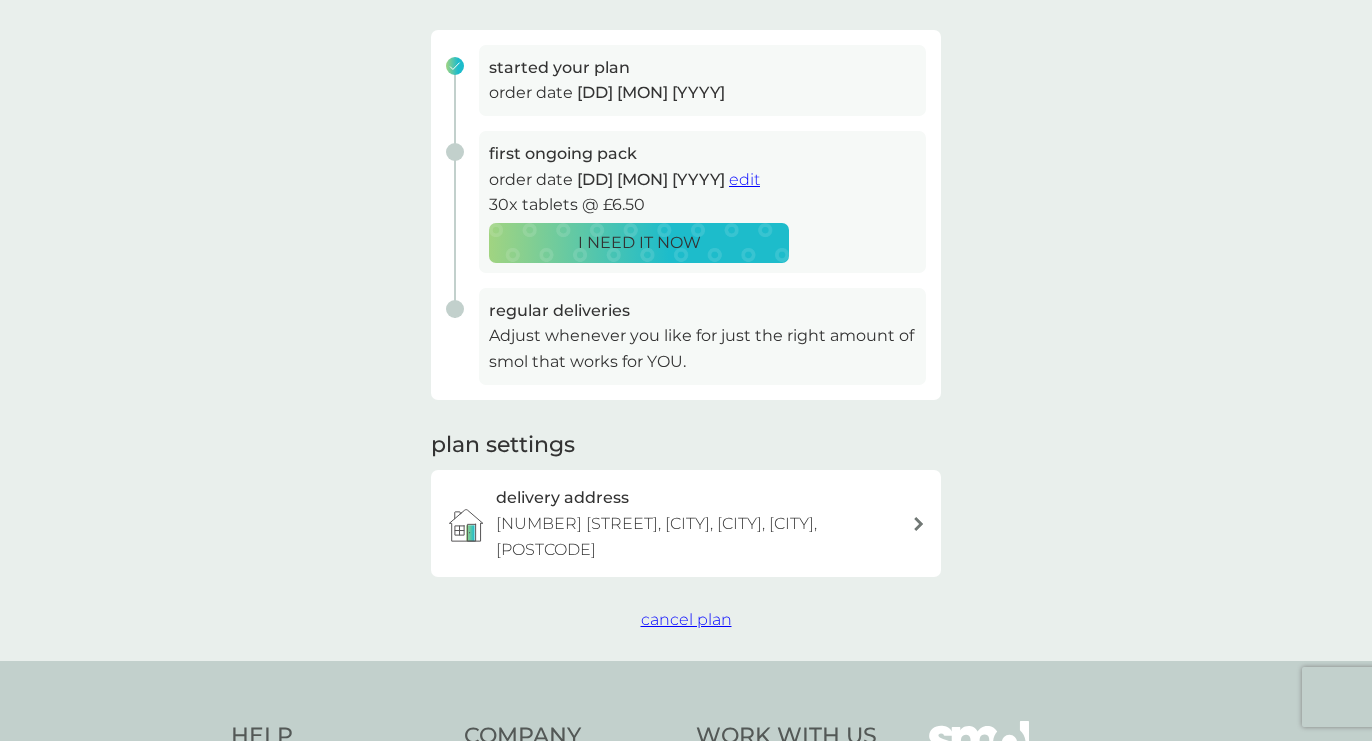 click on "cancel plan" at bounding box center [686, 619] 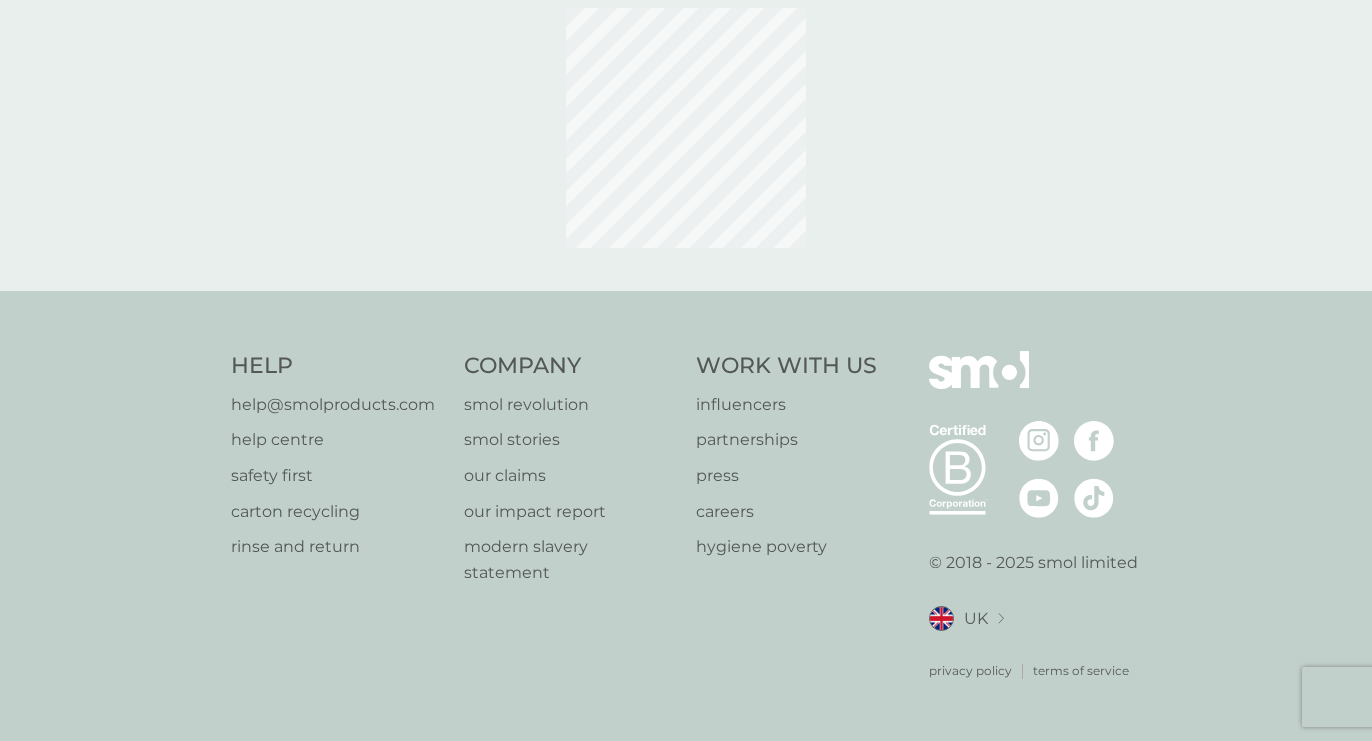 scroll, scrollTop: 0, scrollLeft: 0, axis: both 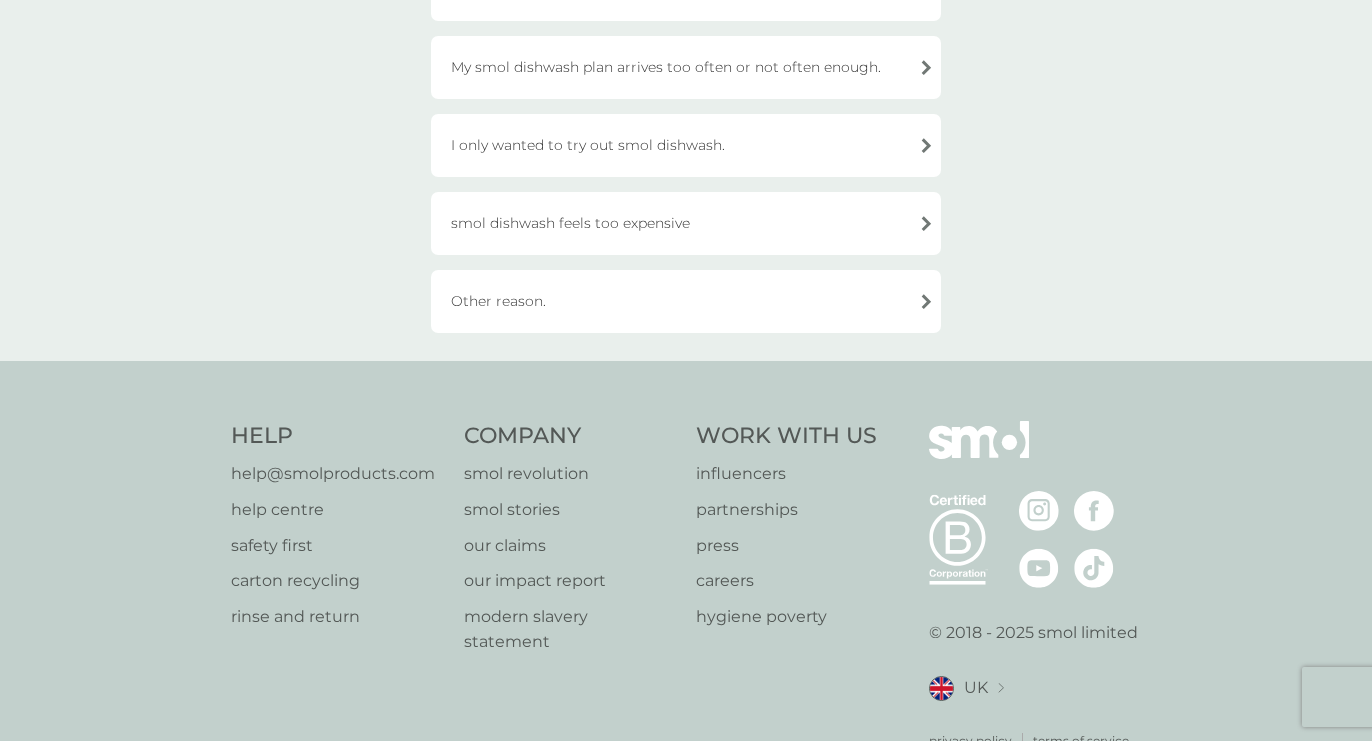 click on "Other reason." at bounding box center (686, 301) 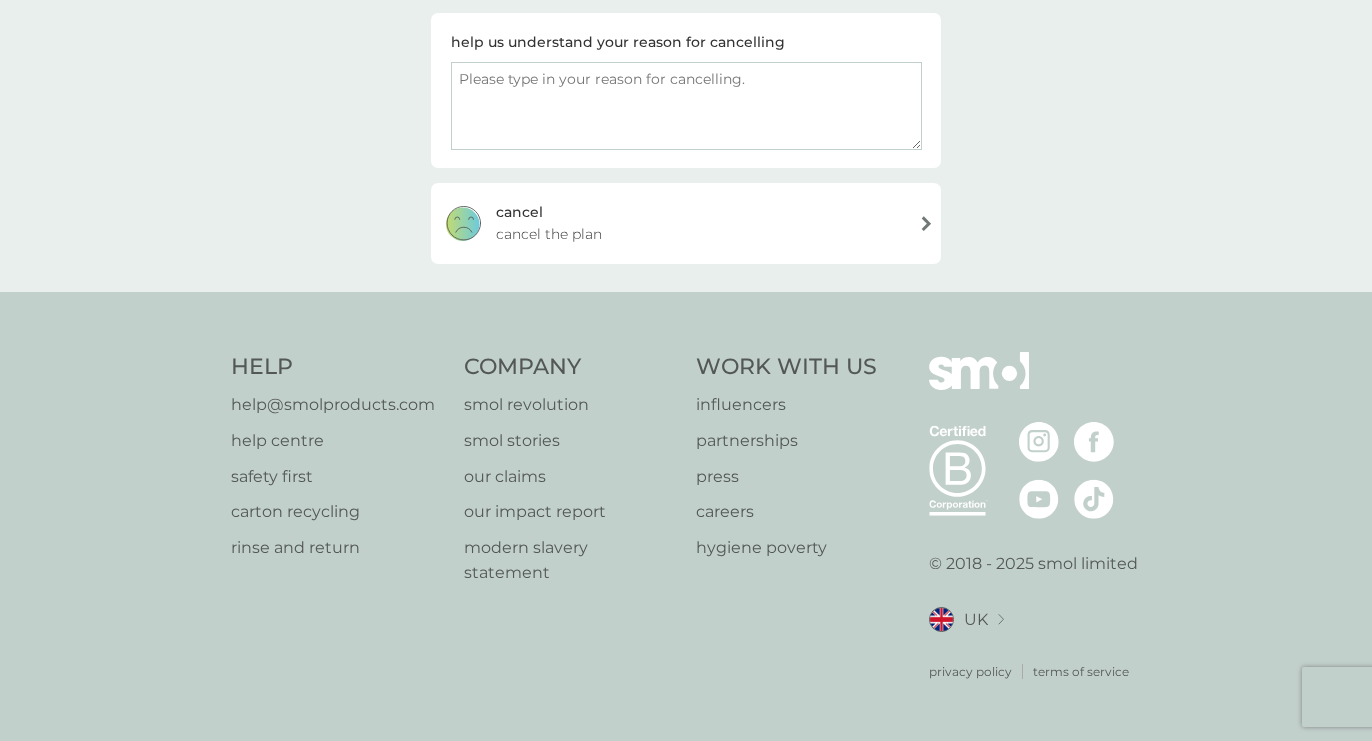 scroll, scrollTop: 334, scrollLeft: 0, axis: vertical 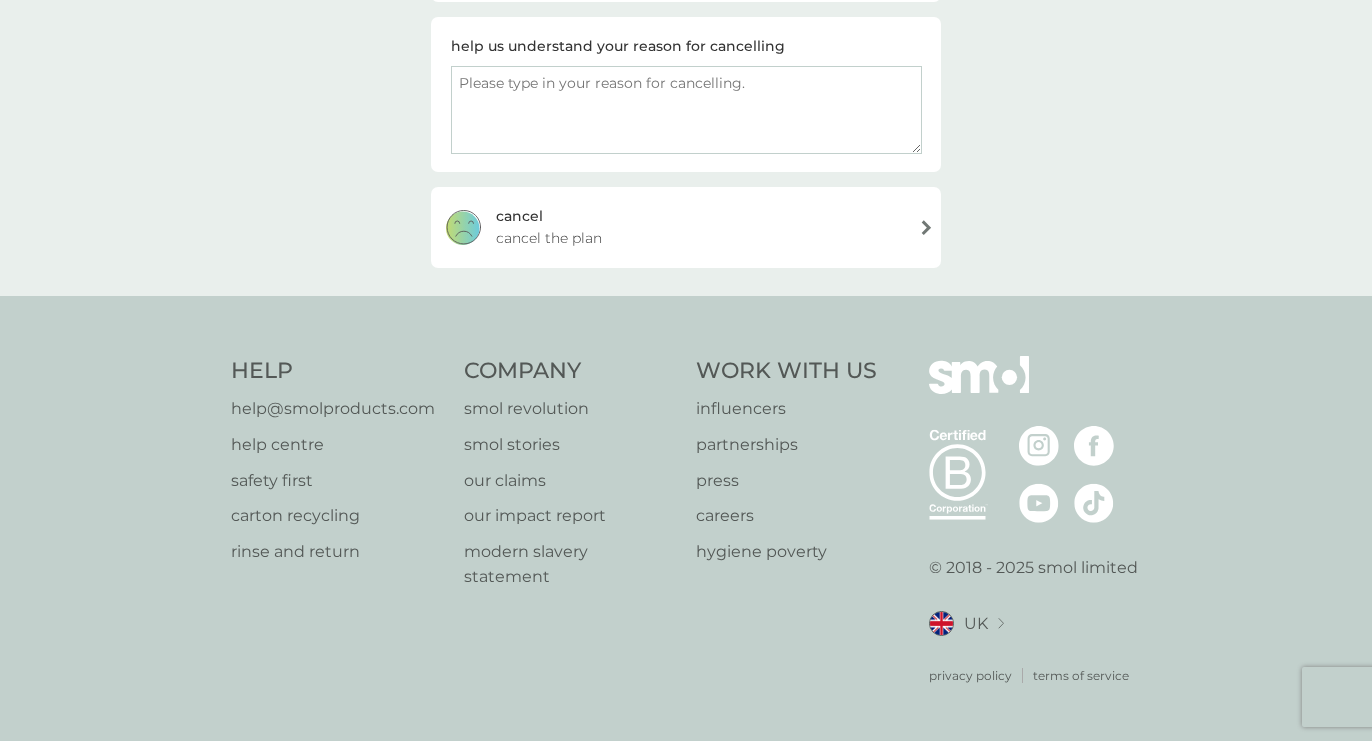 click on "cancel cancel the plan" at bounding box center [686, 227] 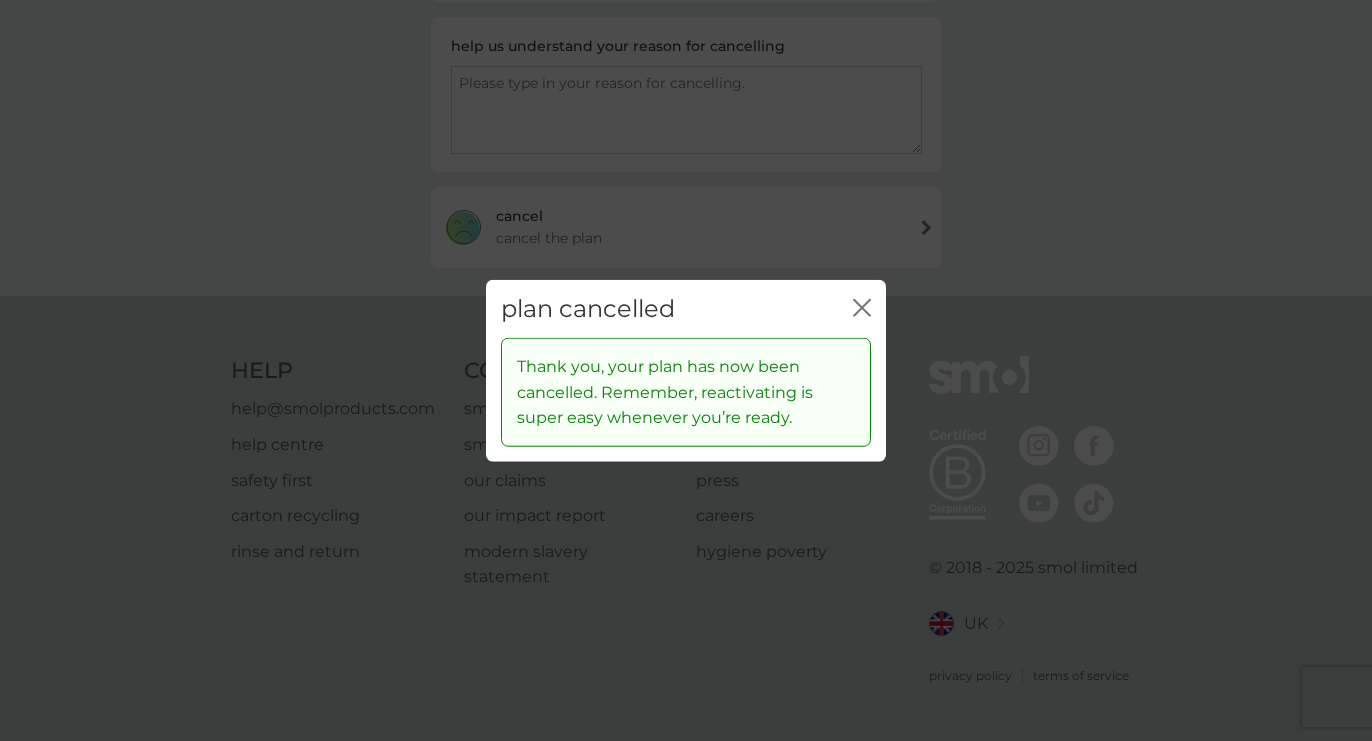 click on "close" 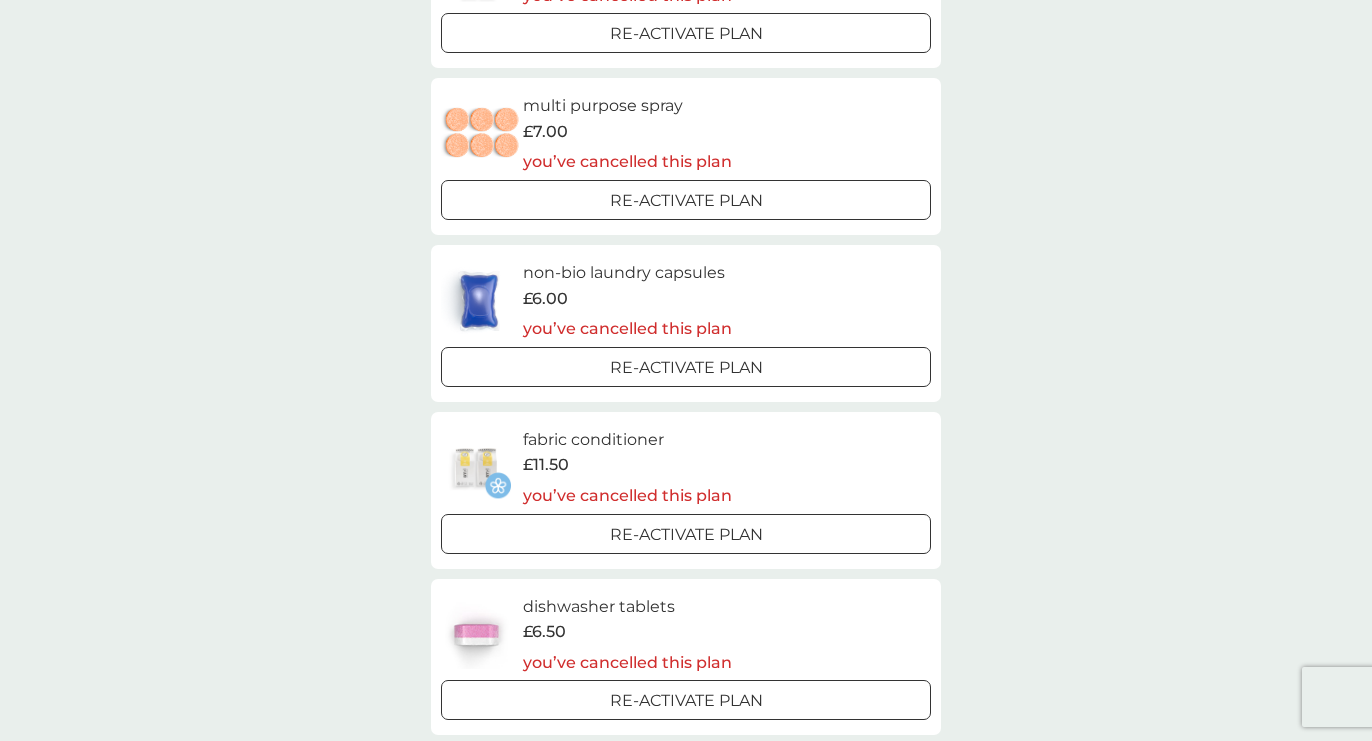 scroll, scrollTop: 0, scrollLeft: 0, axis: both 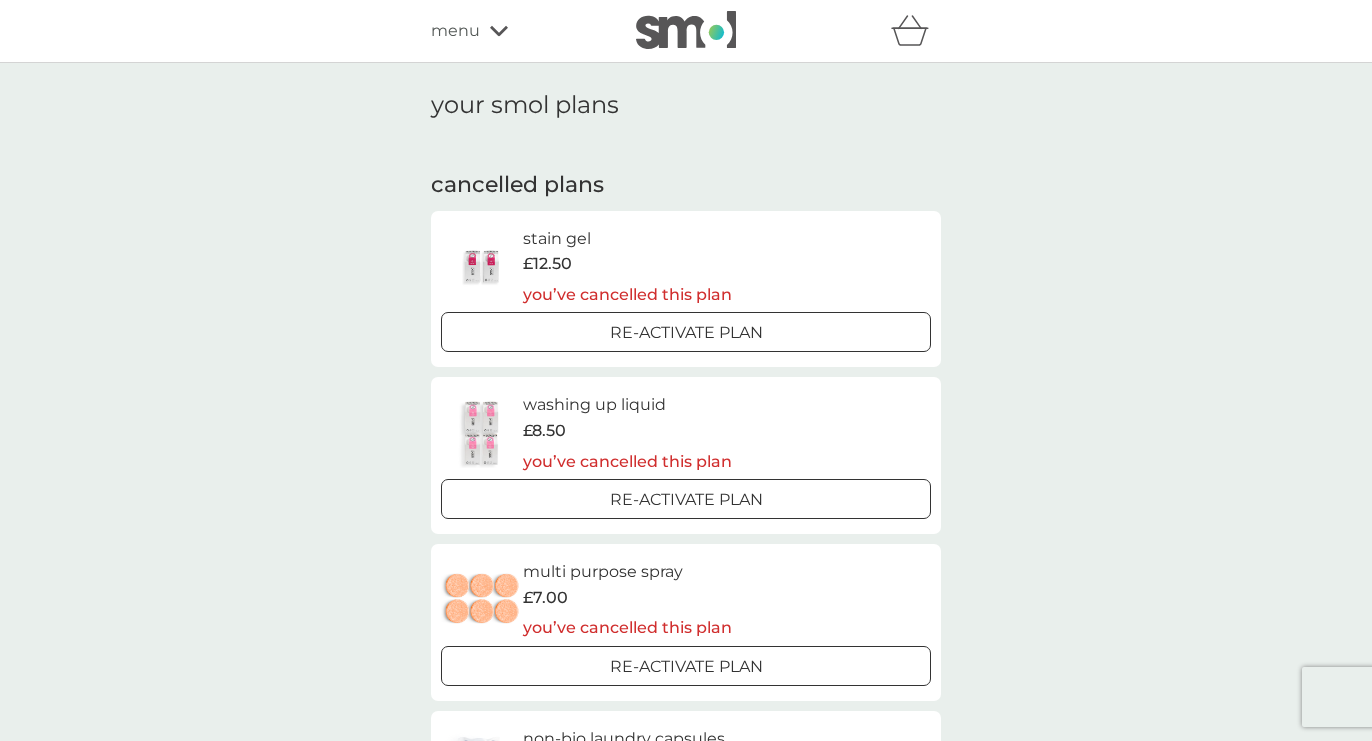 click on "menu" at bounding box center (516, 31) 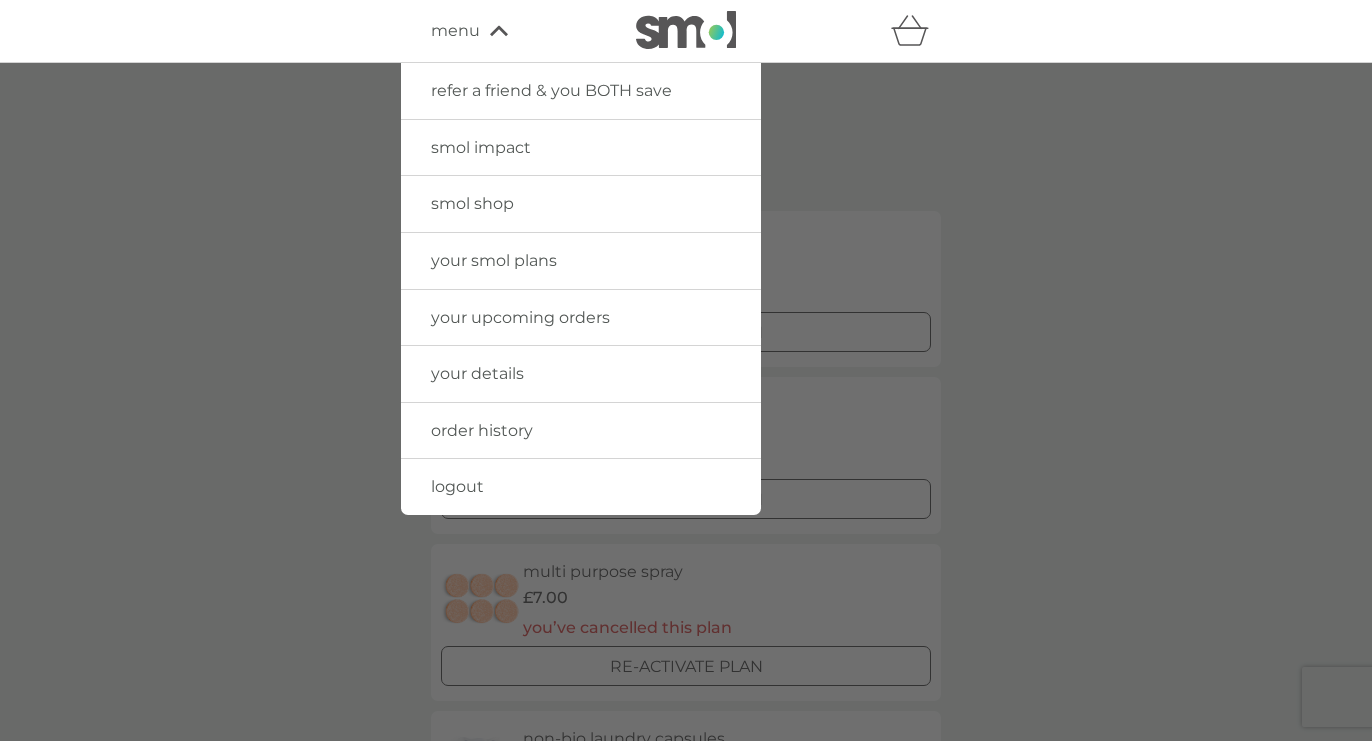 click on "smol shop" at bounding box center (472, 203) 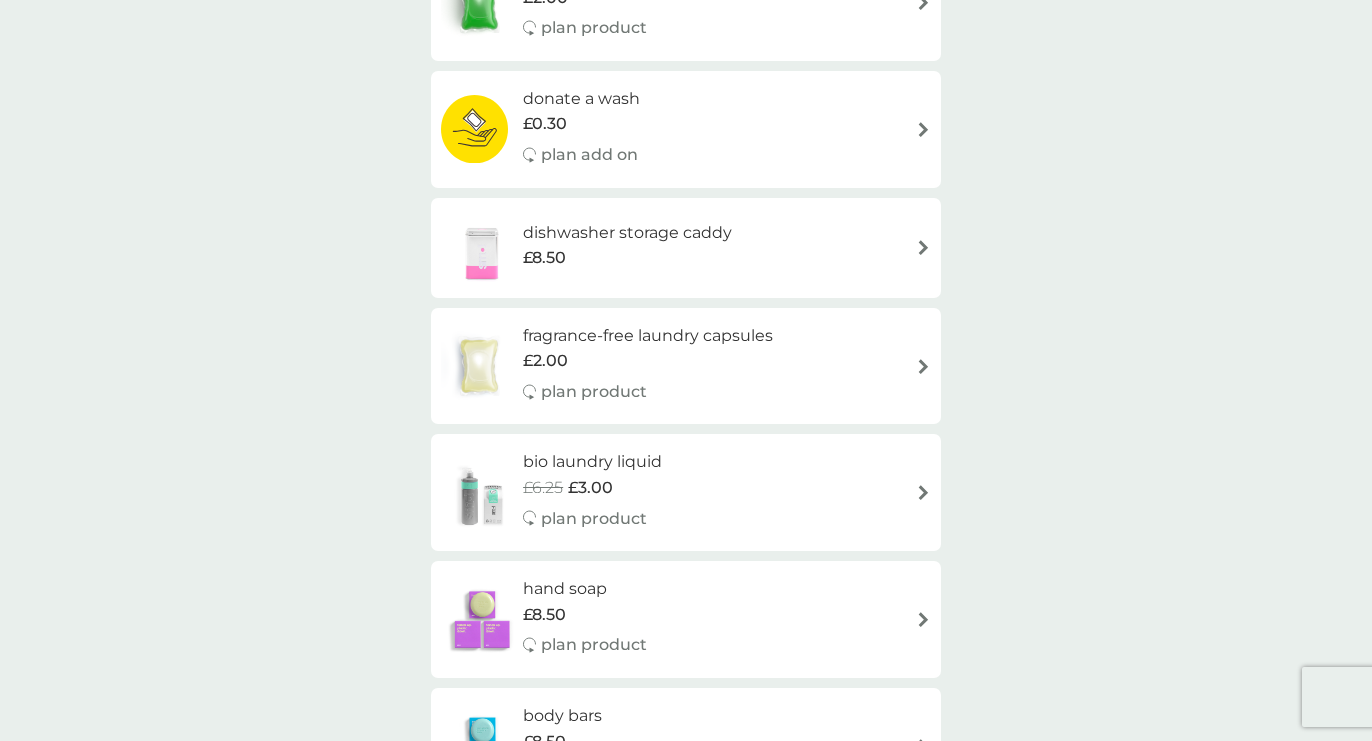 scroll, scrollTop: 952, scrollLeft: 0, axis: vertical 